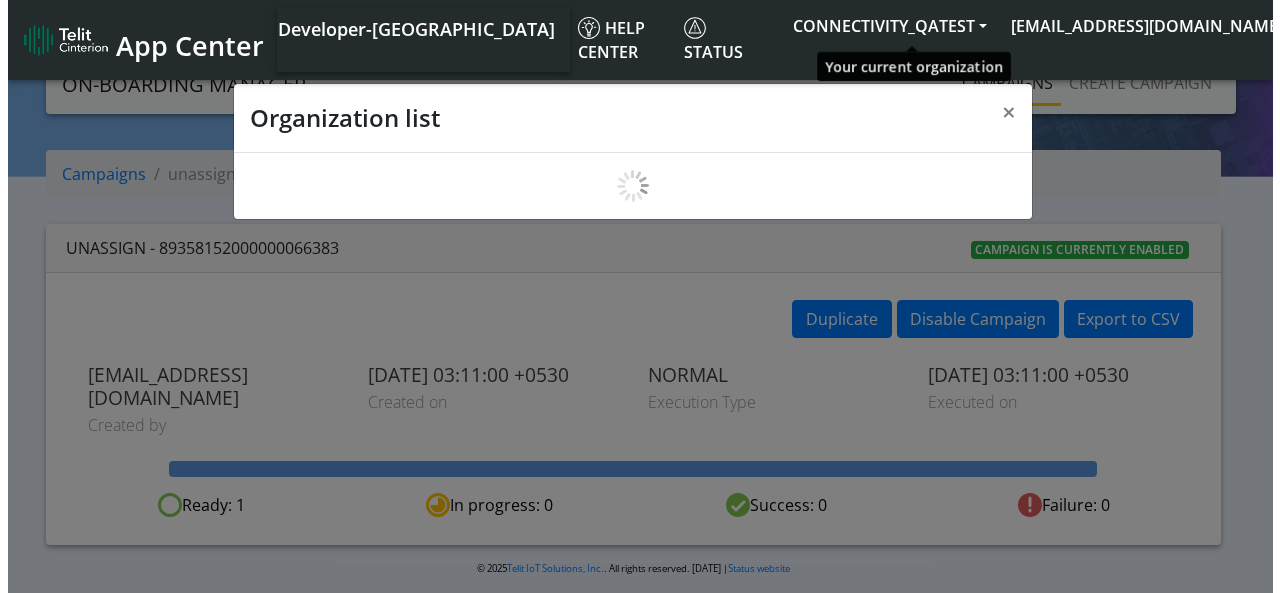 scroll, scrollTop: 0, scrollLeft: 0, axis: both 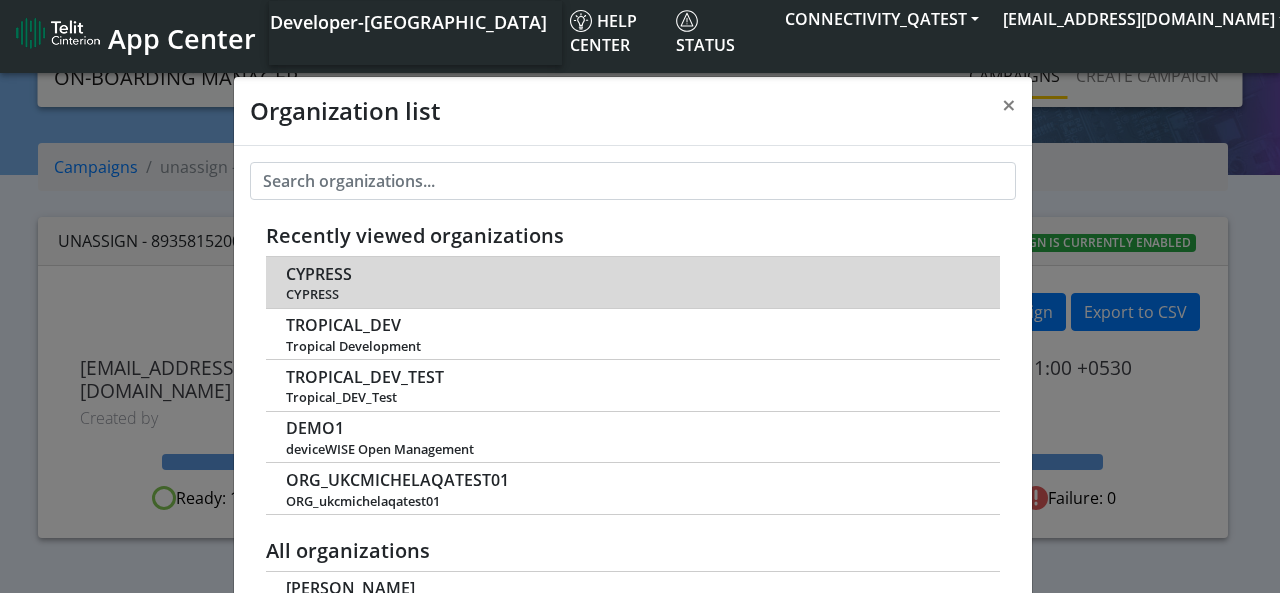 click on "CYPRESS" at bounding box center [319, 274] 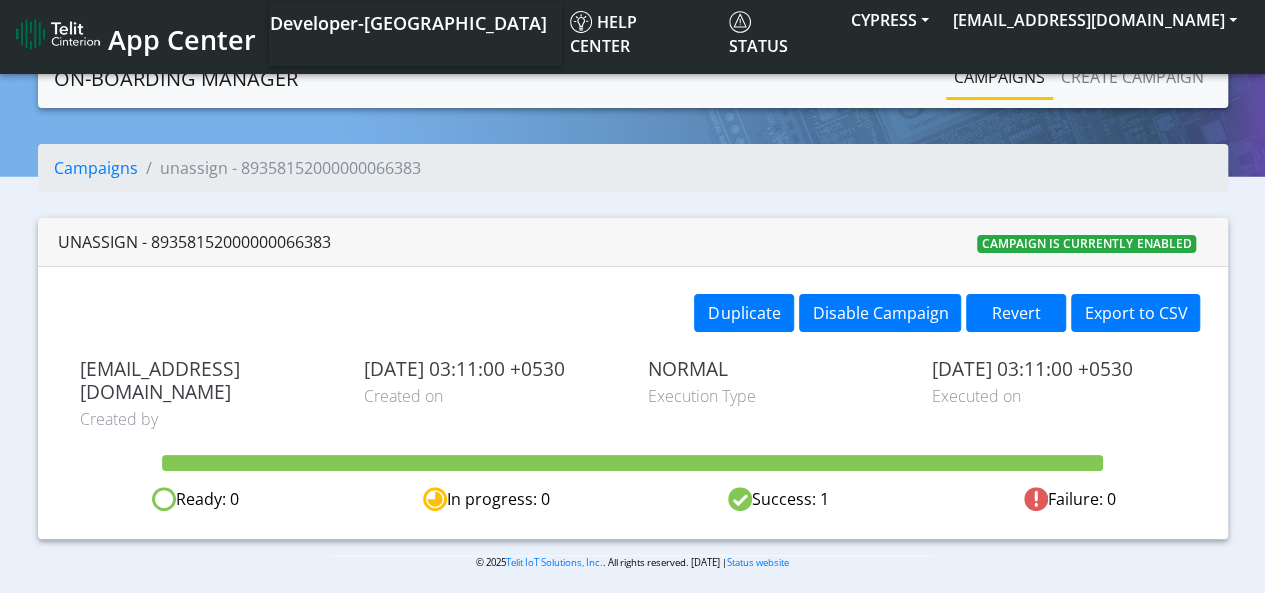 scroll, scrollTop: 7, scrollLeft: 0, axis: vertical 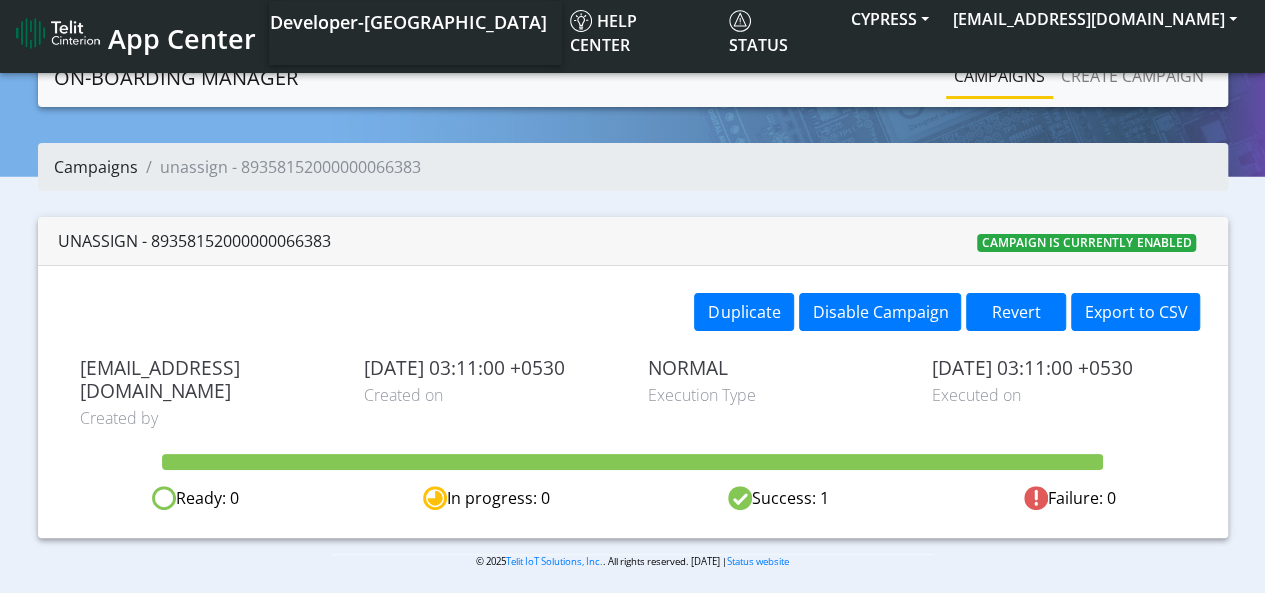 click on "Campaigns" 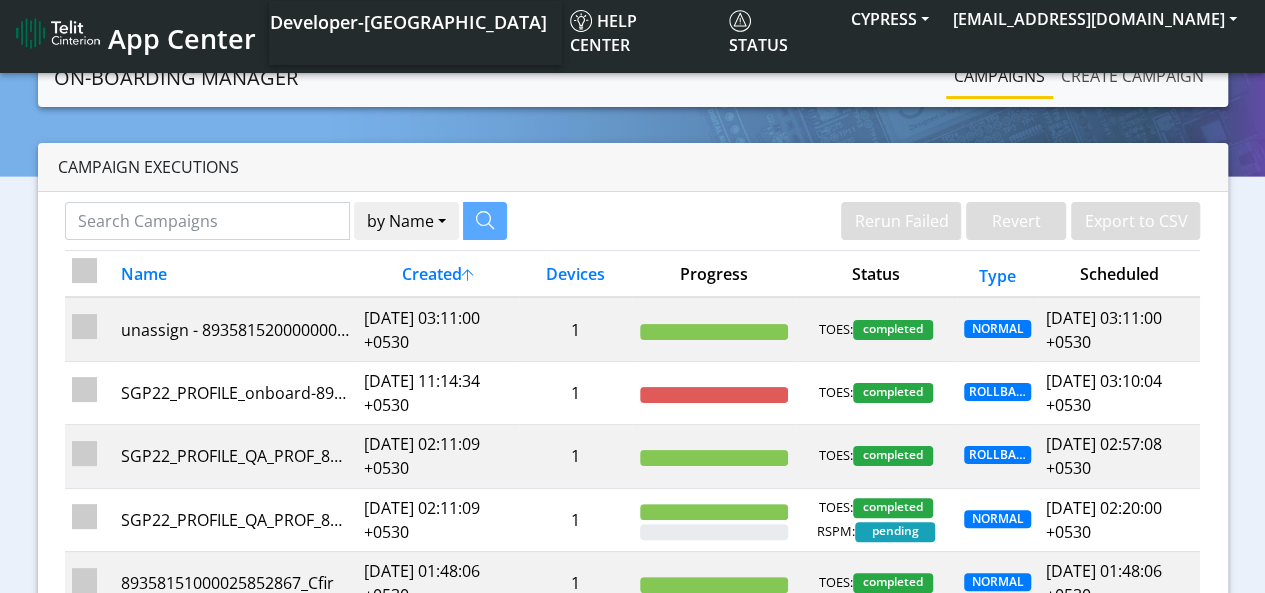click on "Create campaign" 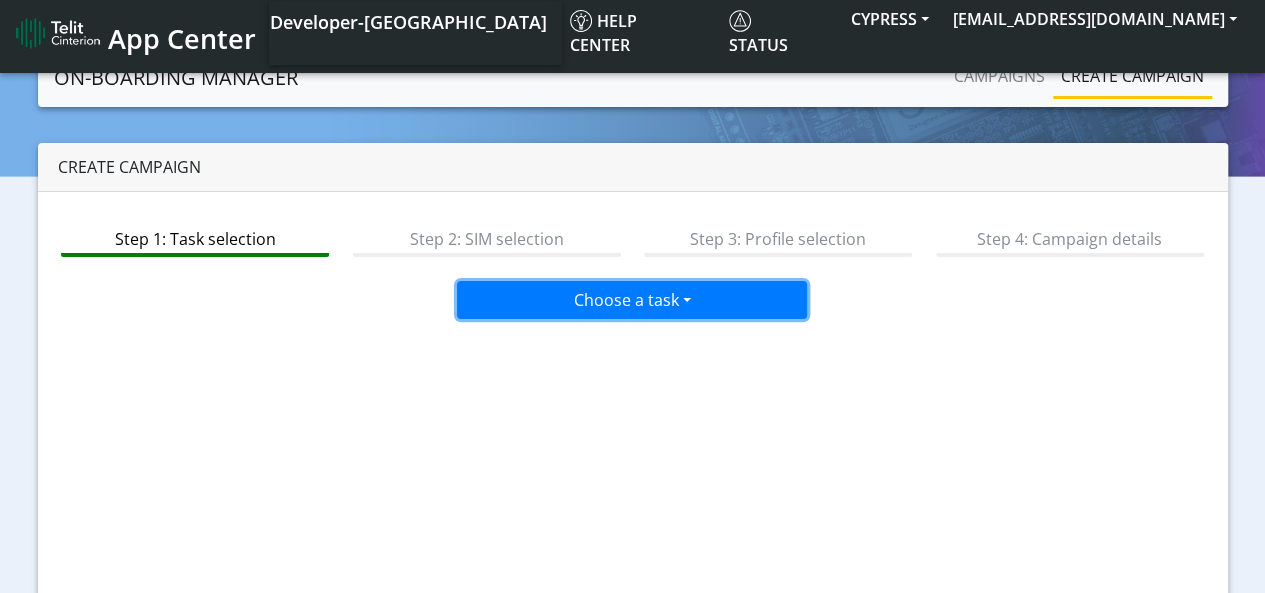 click on "Choose a task" at bounding box center [632, 300] 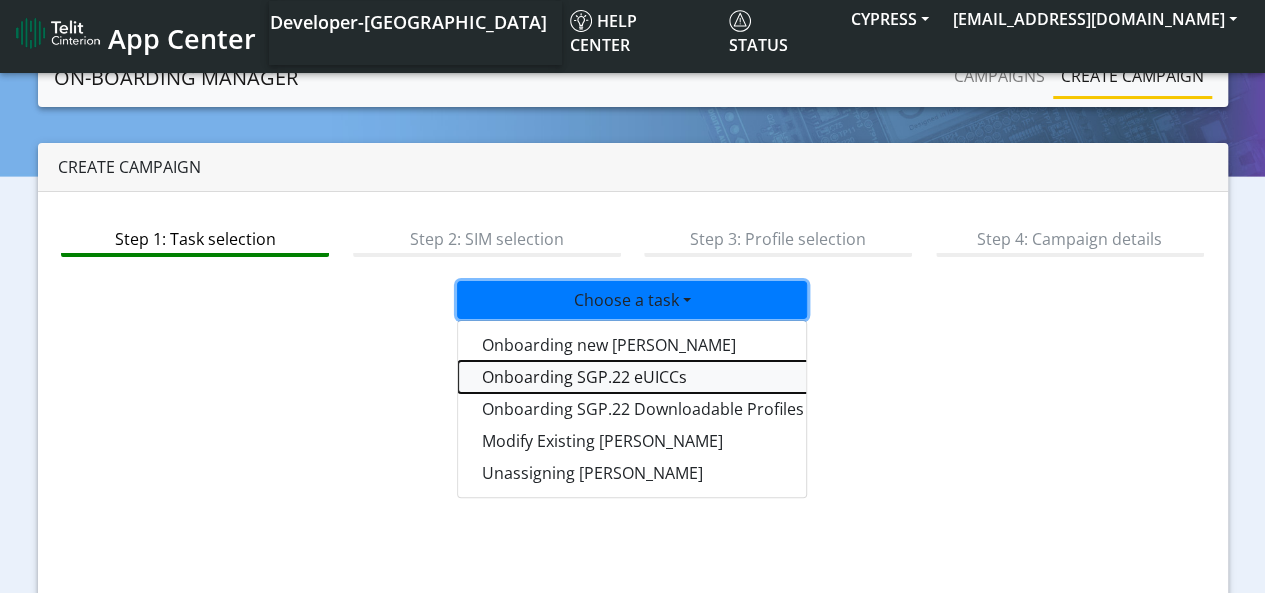 click on "Onboarding SGP.22 eUICCs" at bounding box center [708, 377] 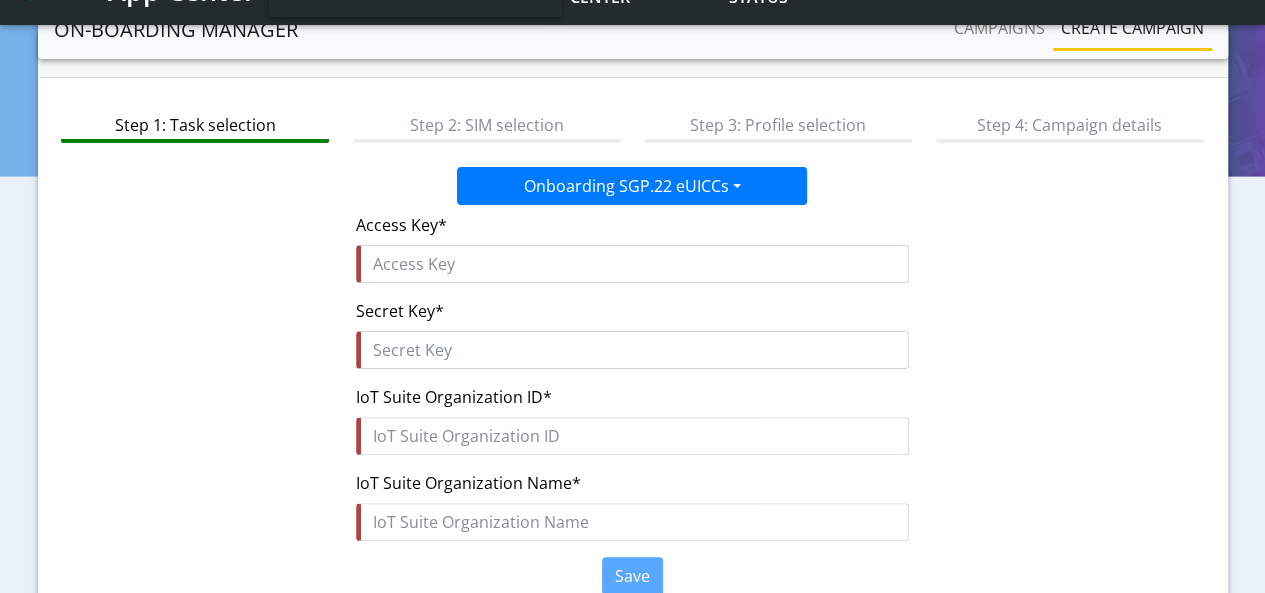 scroll, scrollTop: 107, scrollLeft: 0, axis: vertical 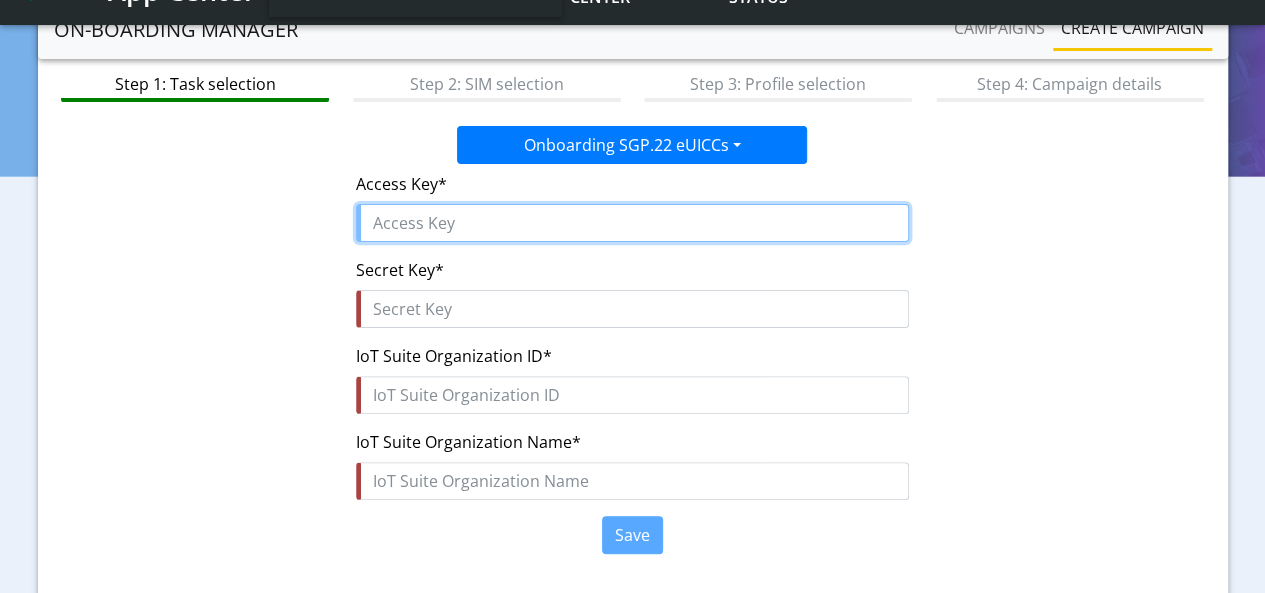 click at bounding box center [632, 223] 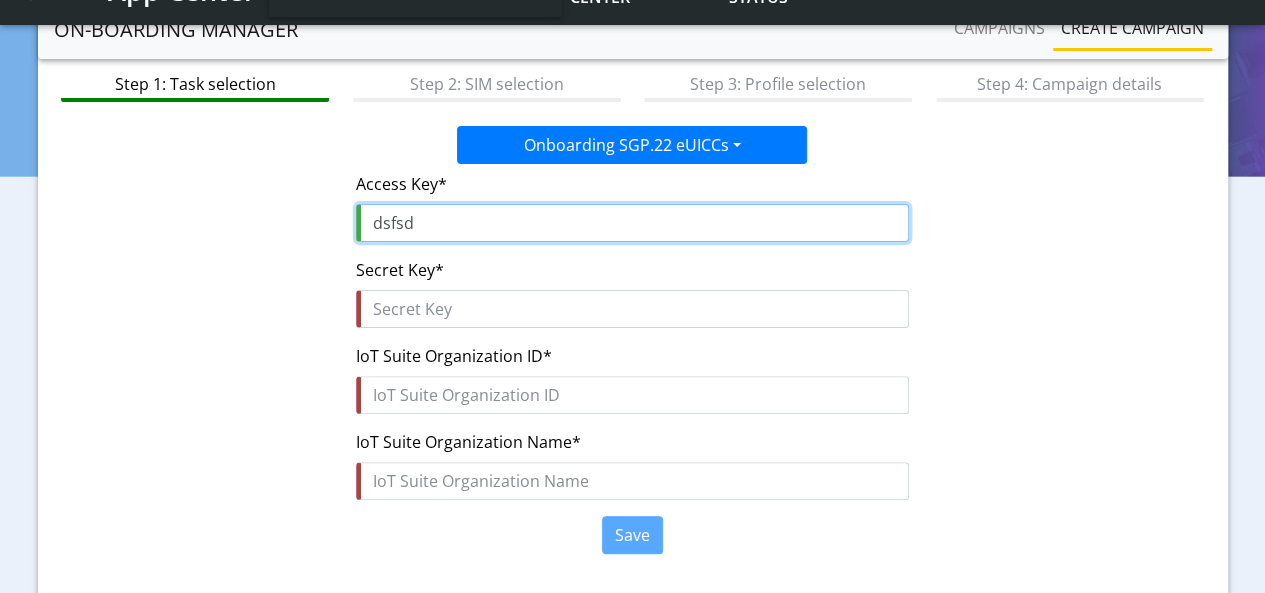 type on "dsfsd" 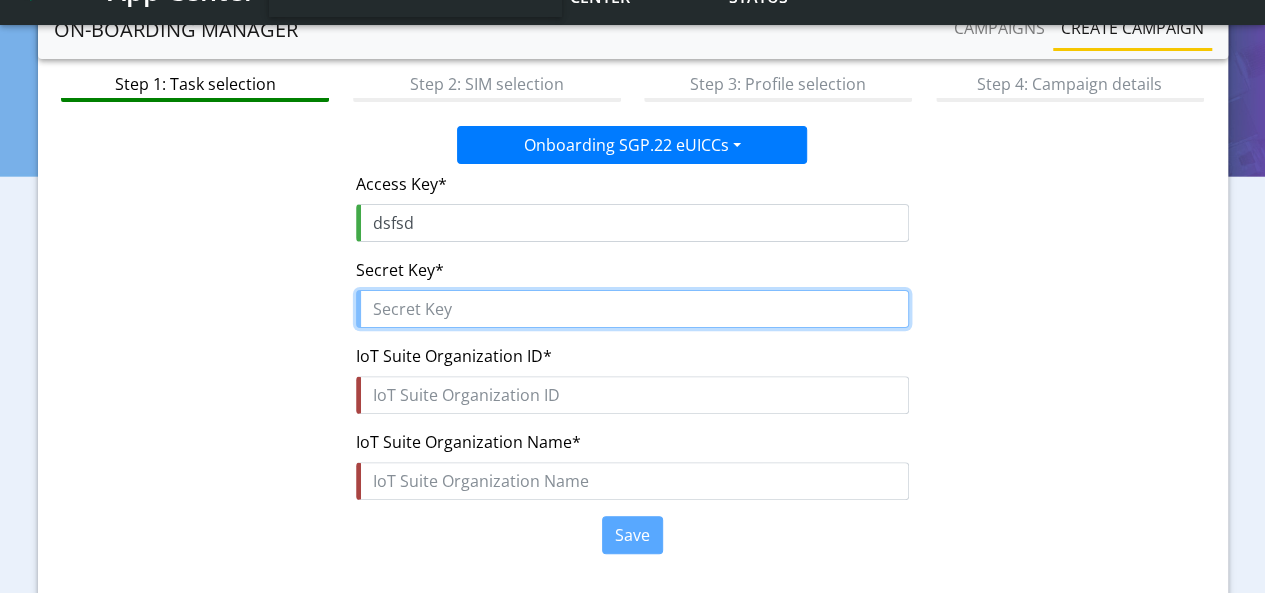 click at bounding box center [632, 309] 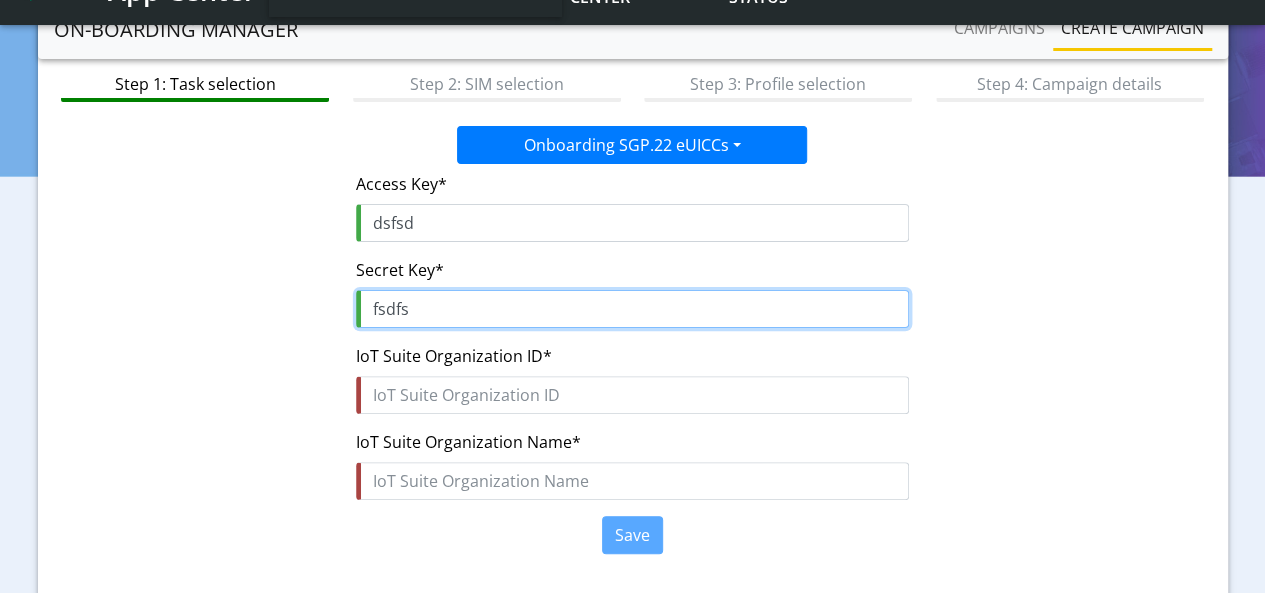 type on "fsdfs" 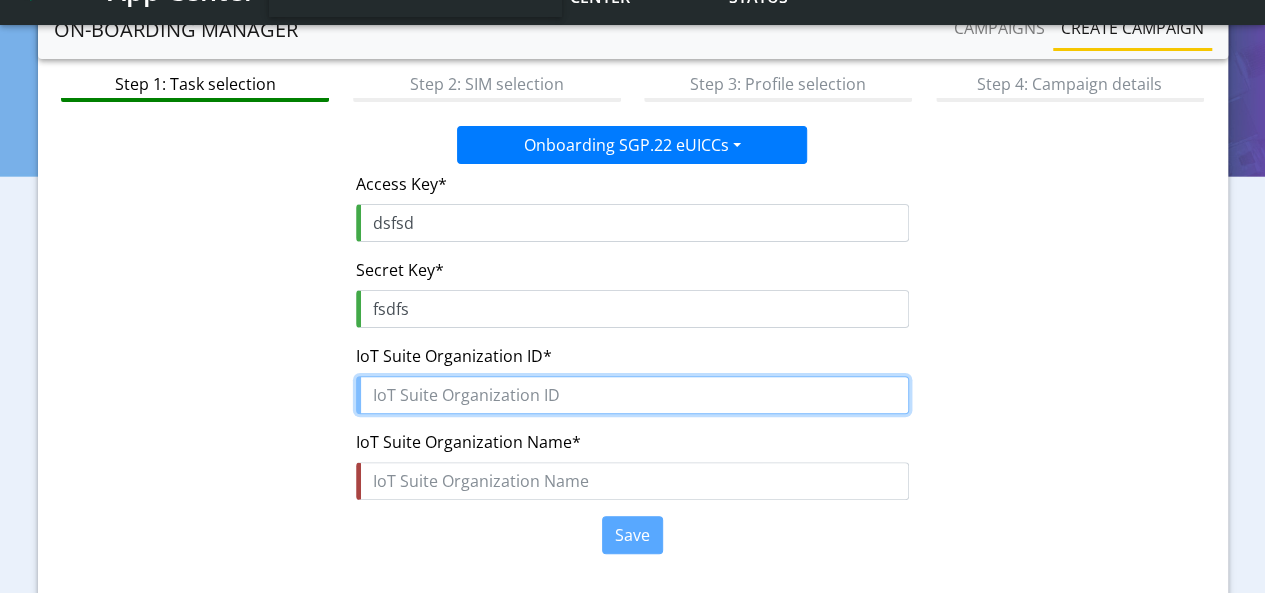 click at bounding box center [632, 395] 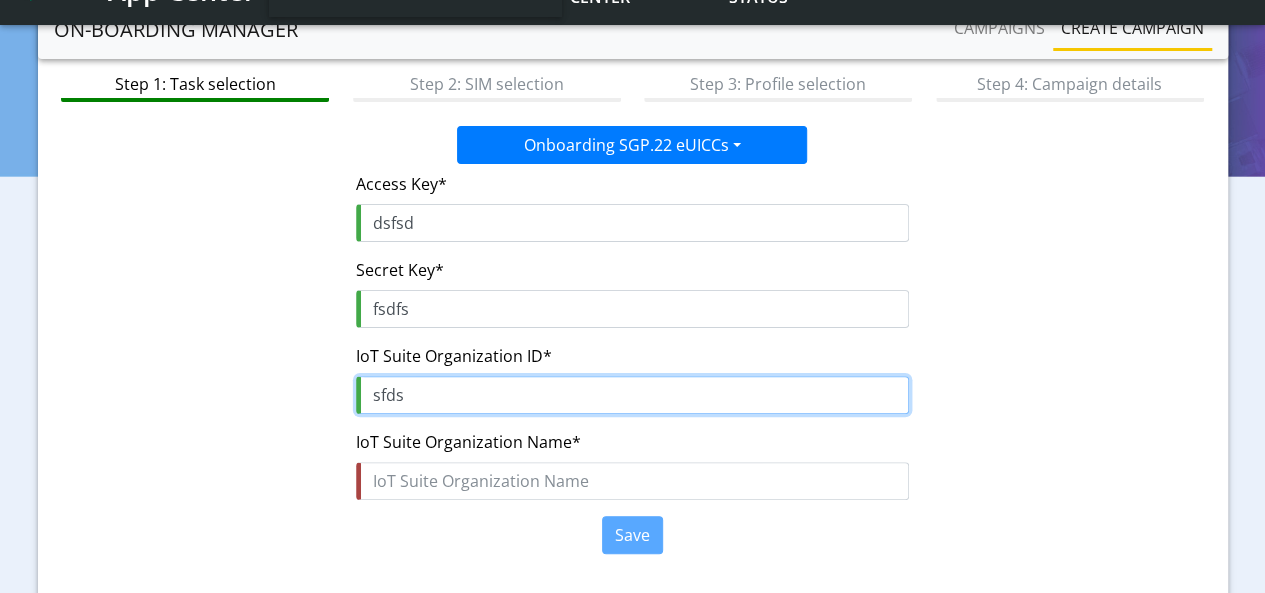 type on "sfds" 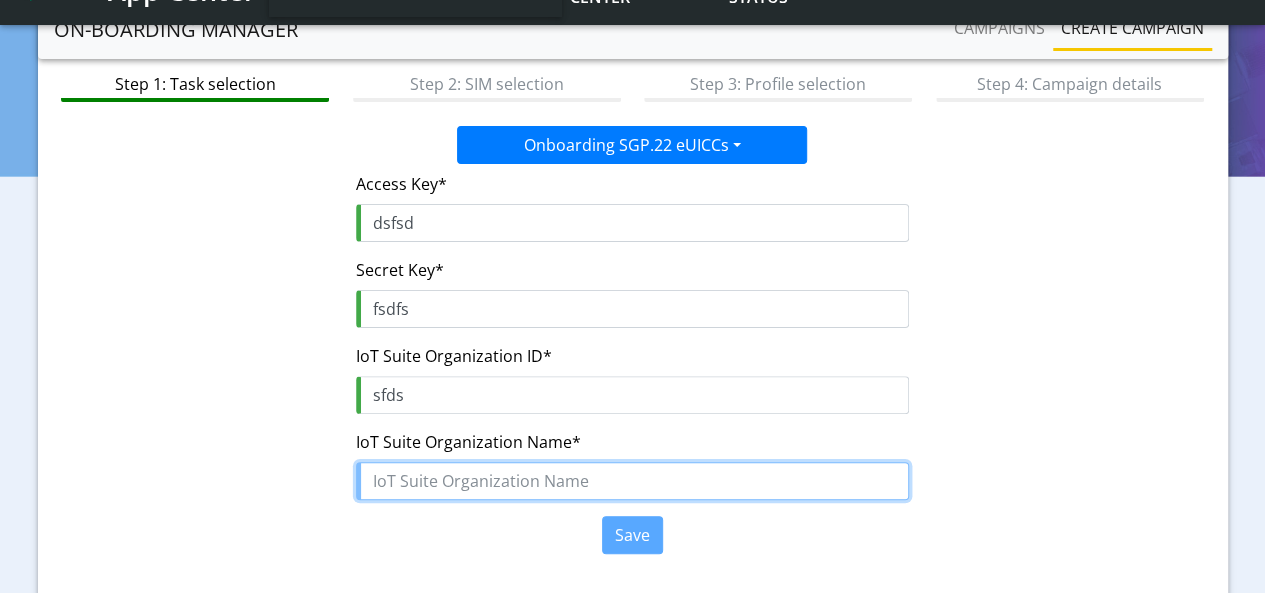click at bounding box center (632, 481) 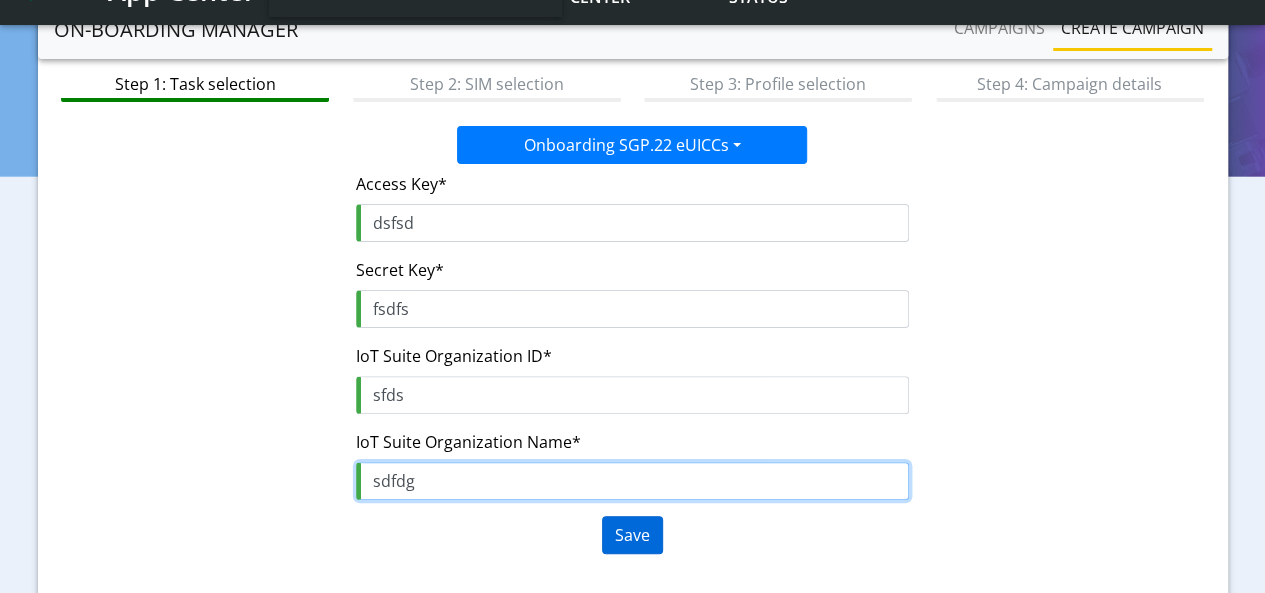 type on "sdfdg" 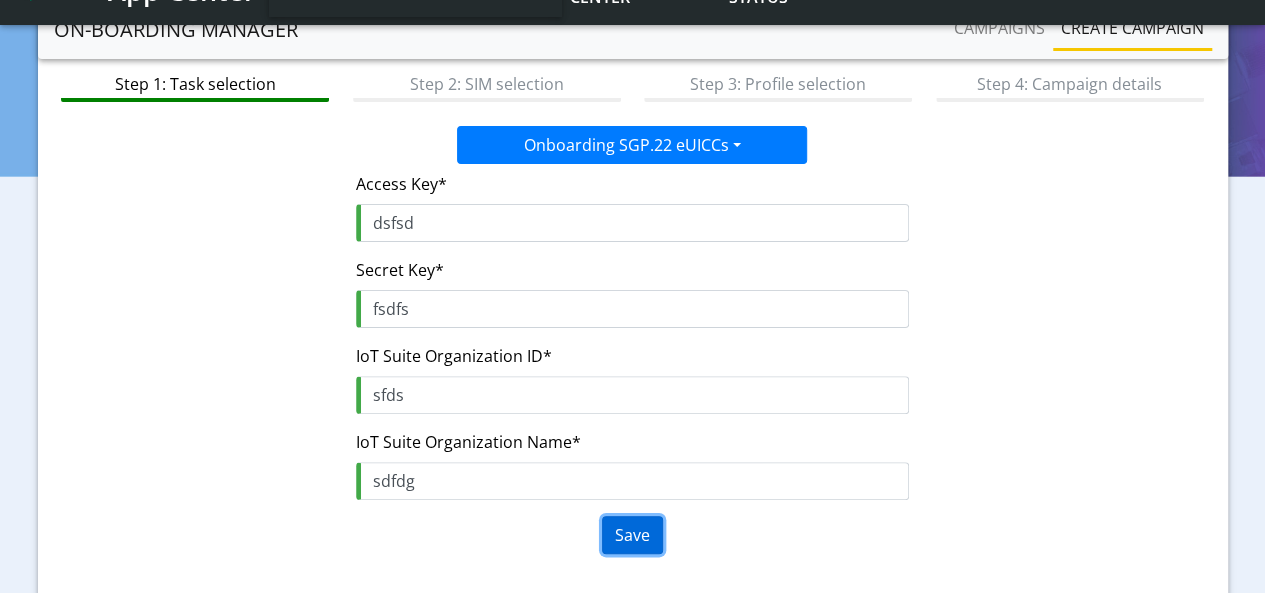 click on "Save" at bounding box center (632, 535) 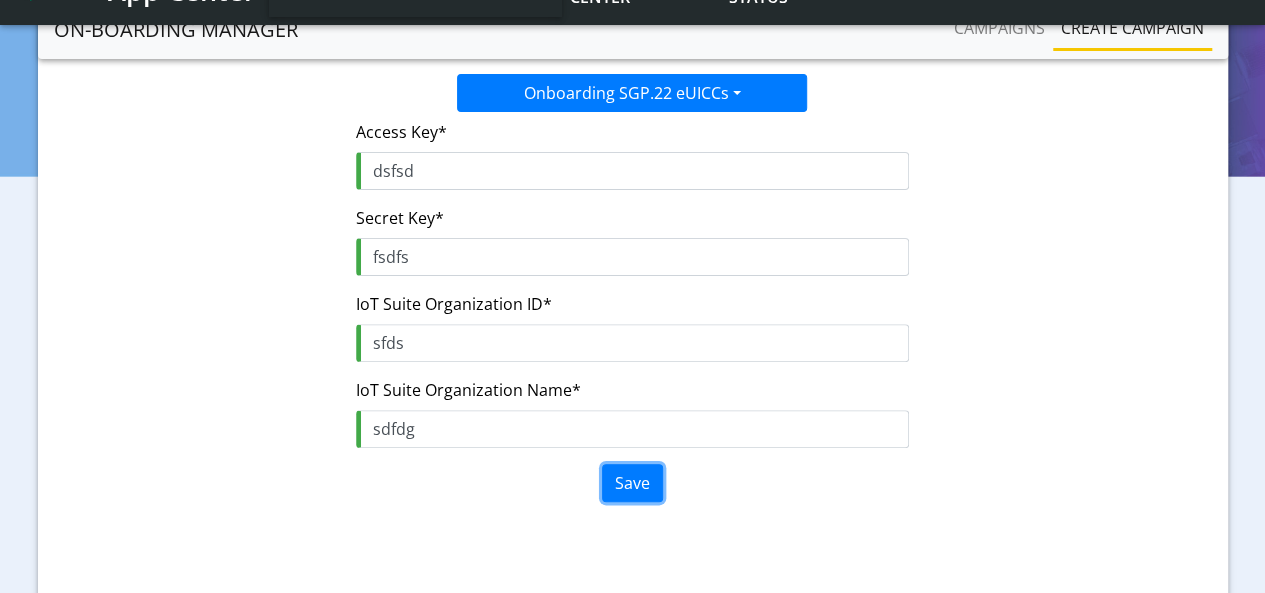 scroll, scrollTop: 284, scrollLeft: 0, axis: vertical 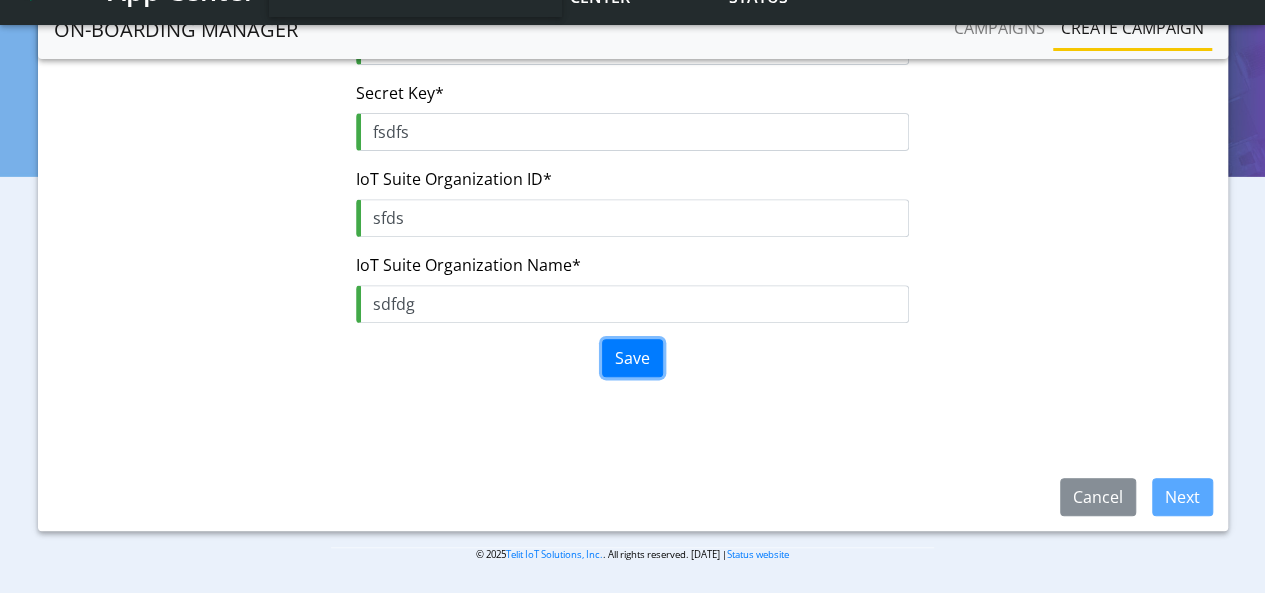 type 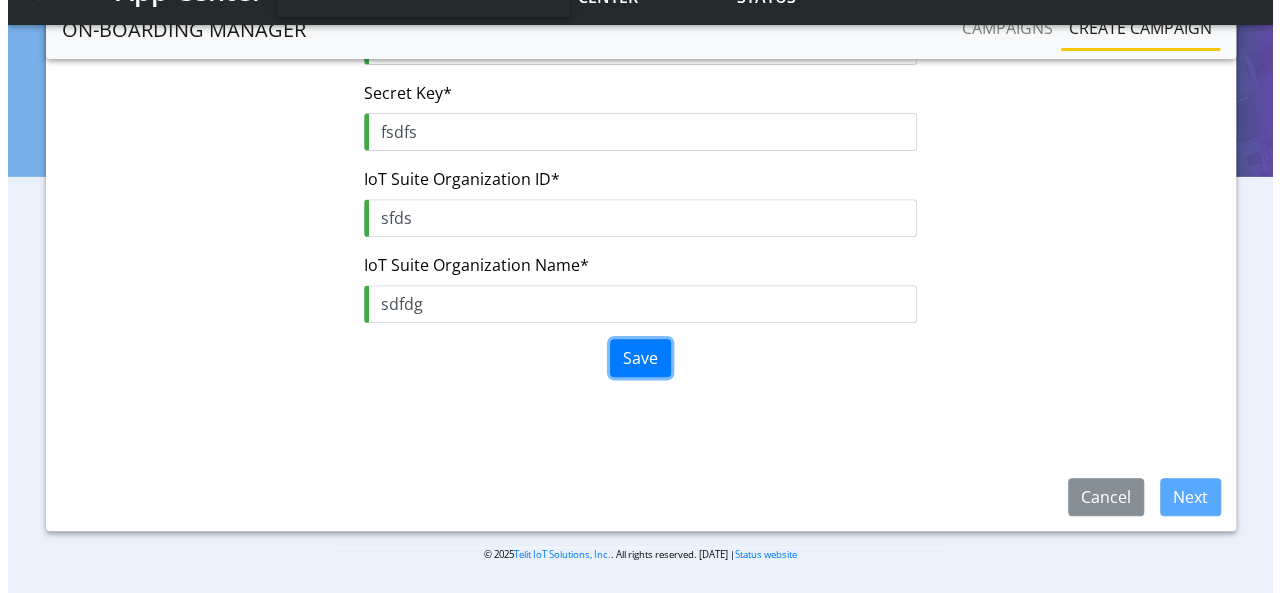 scroll, scrollTop: 0, scrollLeft: 0, axis: both 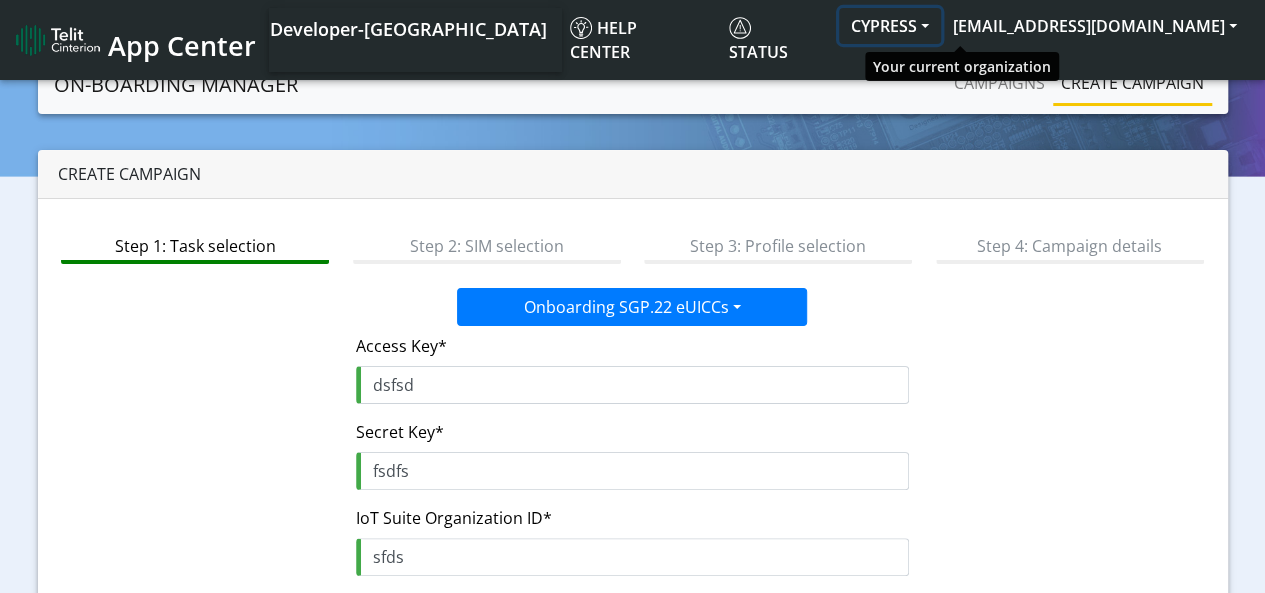 click on "CYPRESS" at bounding box center (890, 26) 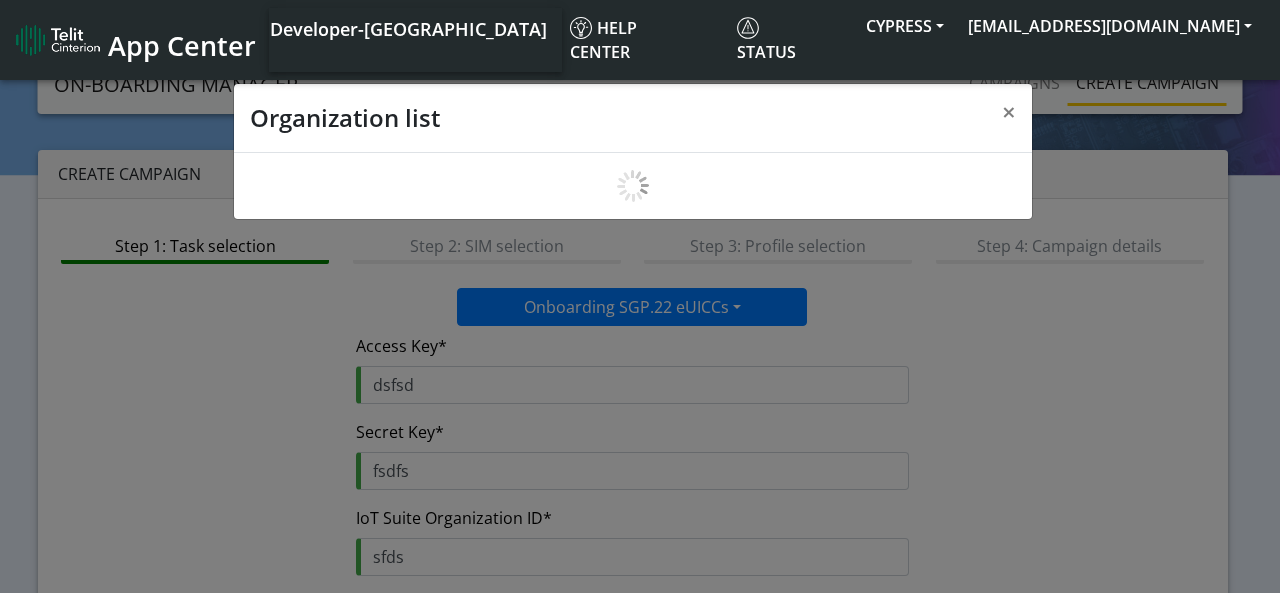 scroll, scrollTop: 7, scrollLeft: 0, axis: vertical 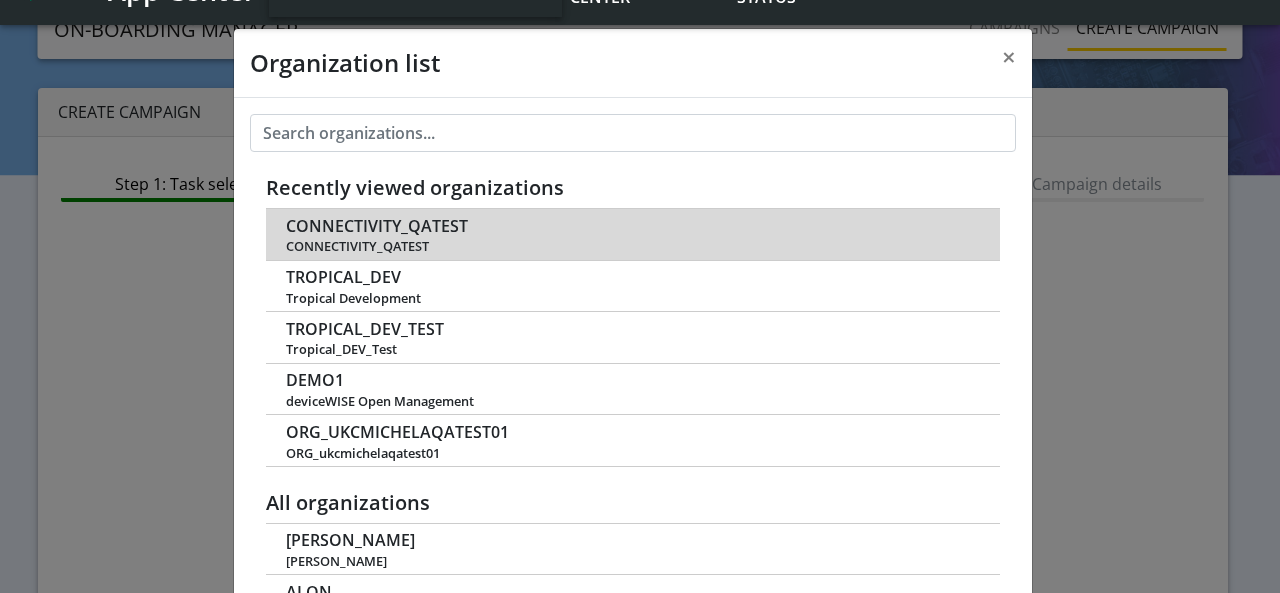 click on "CONNECTIVITY_QATEST" at bounding box center (377, 226) 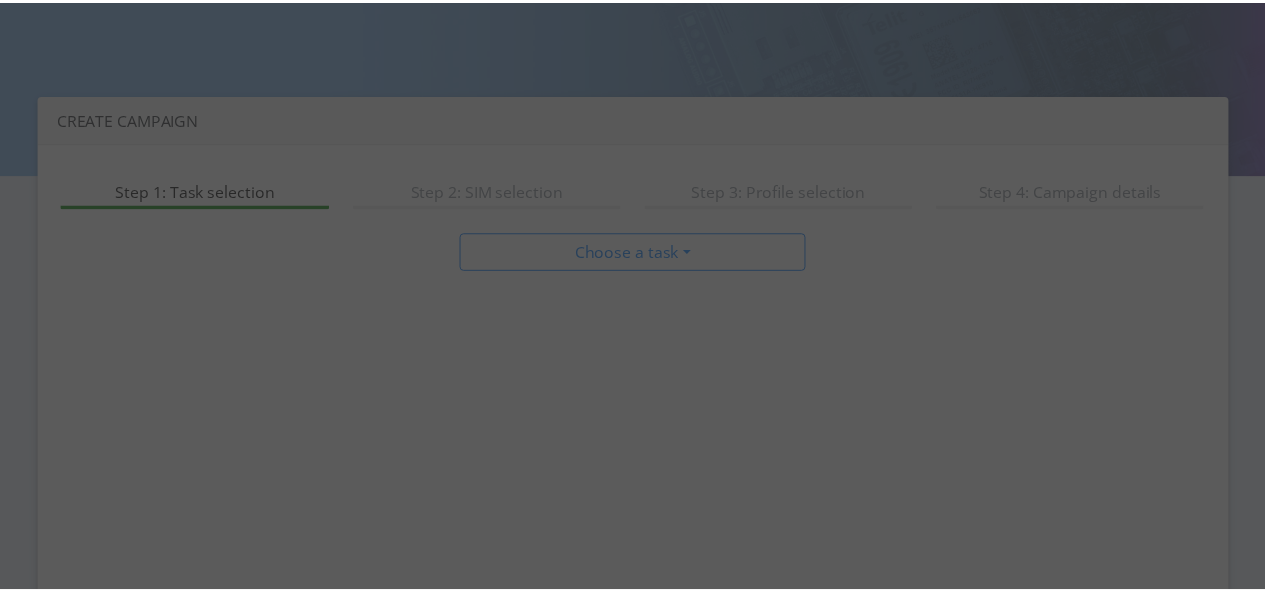 scroll, scrollTop: 0, scrollLeft: 0, axis: both 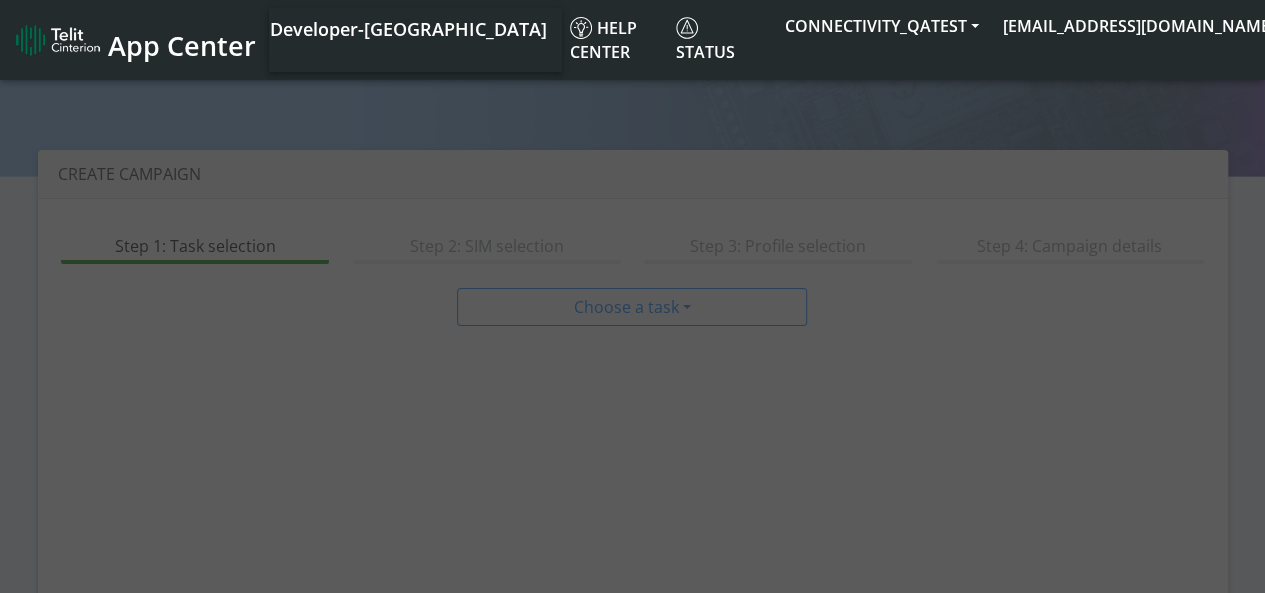 click at bounding box center (632, 327) 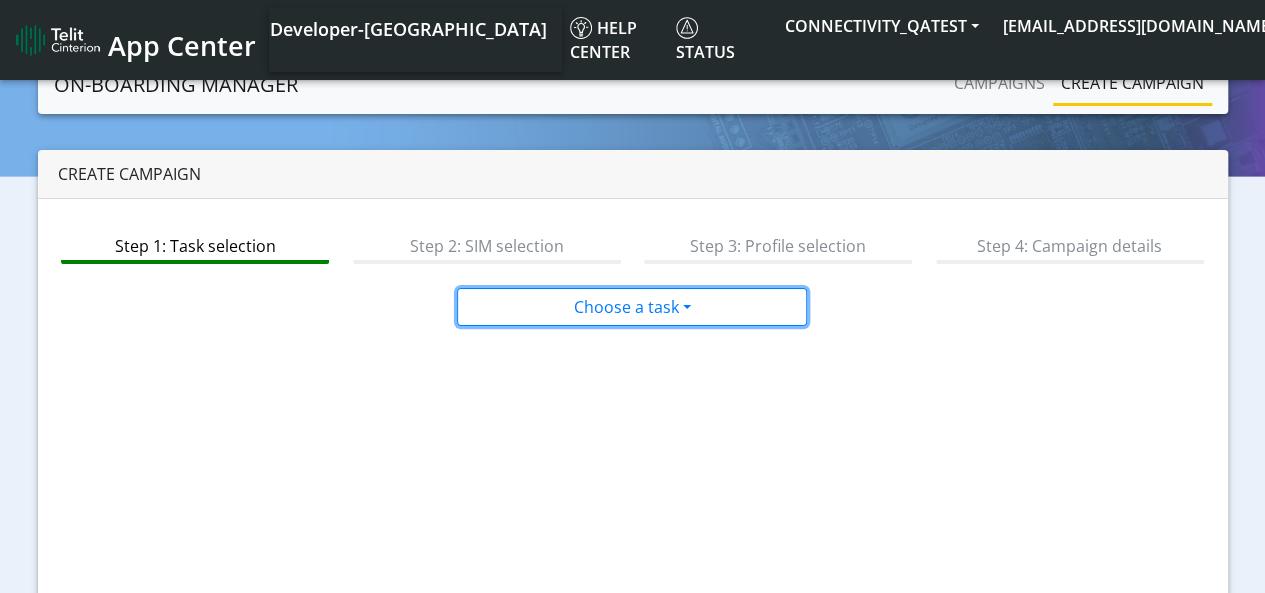 click on "Choose a task" at bounding box center [632, 307] 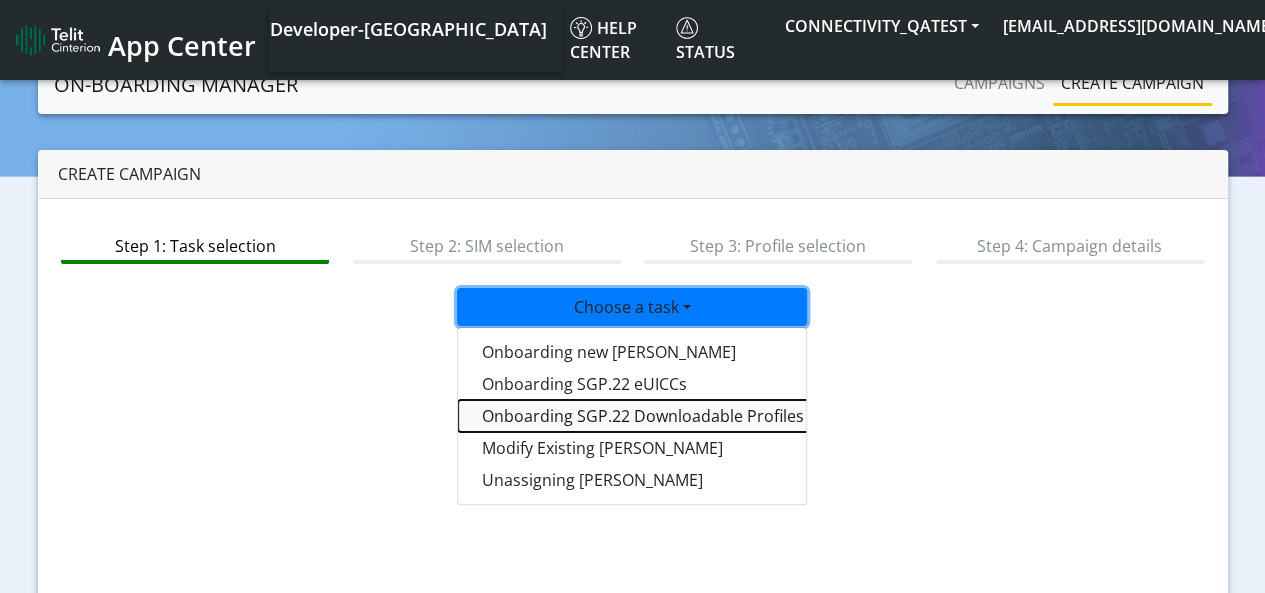 click on "Onboarding SGP.22 Downloadable Profiles" at bounding box center [708, 416] 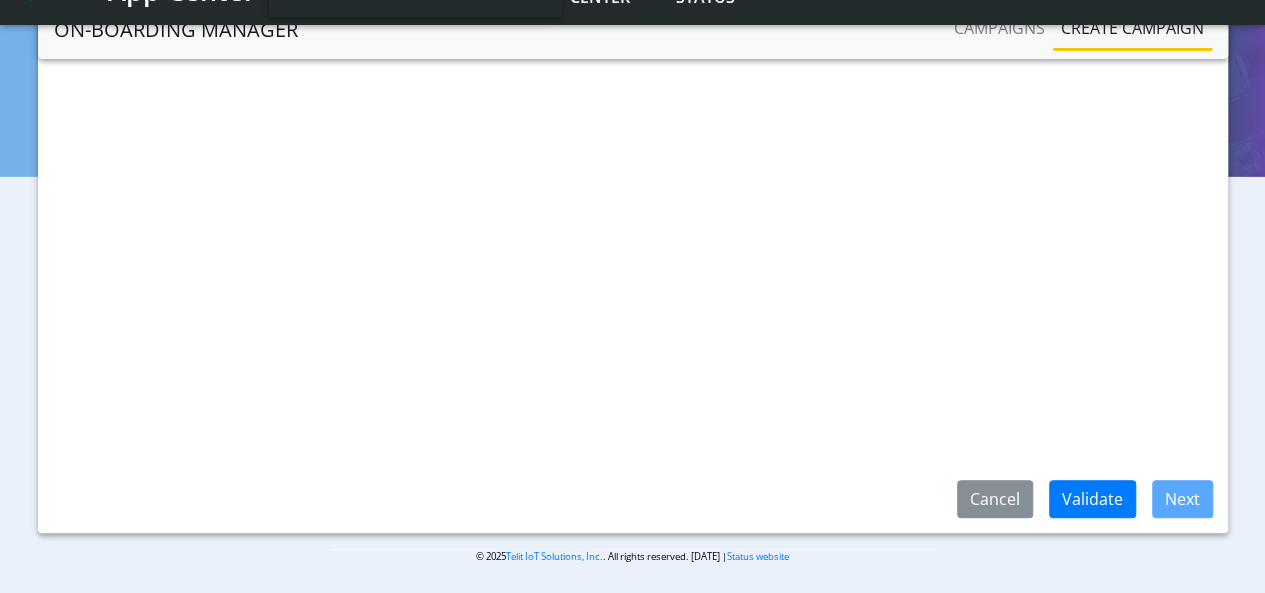 scroll, scrollTop: 284, scrollLeft: 0, axis: vertical 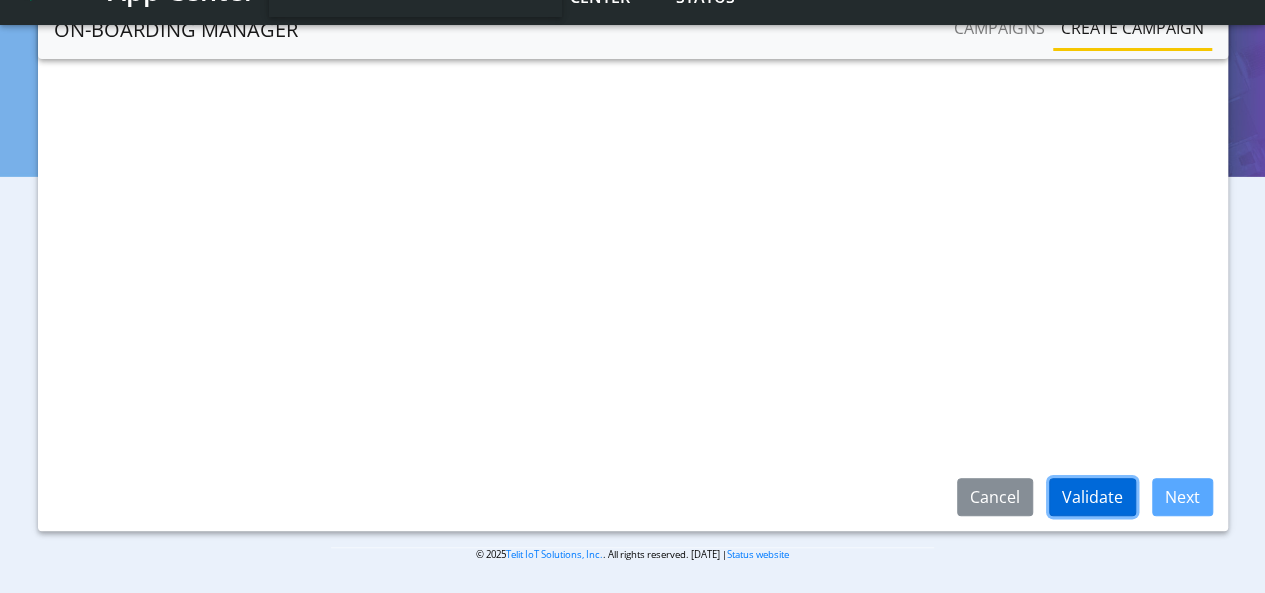 click on "Validate" at bounding box center [1092, 497] 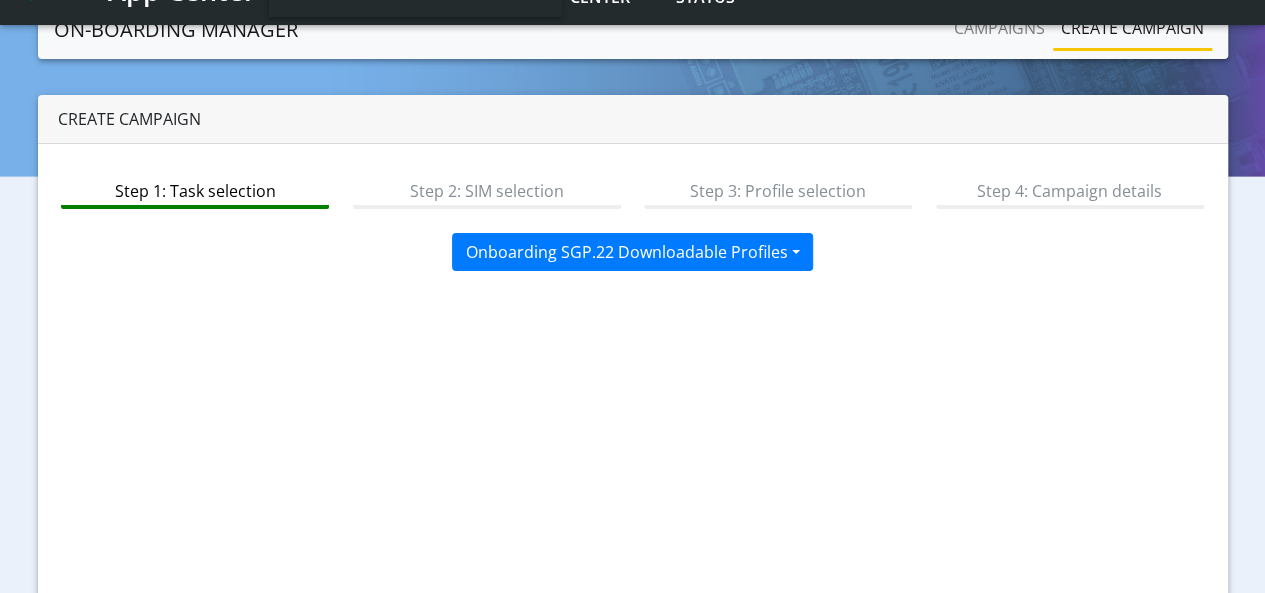 scroll, scrollTop: 284, scrollLeft: 0, axis: vertical 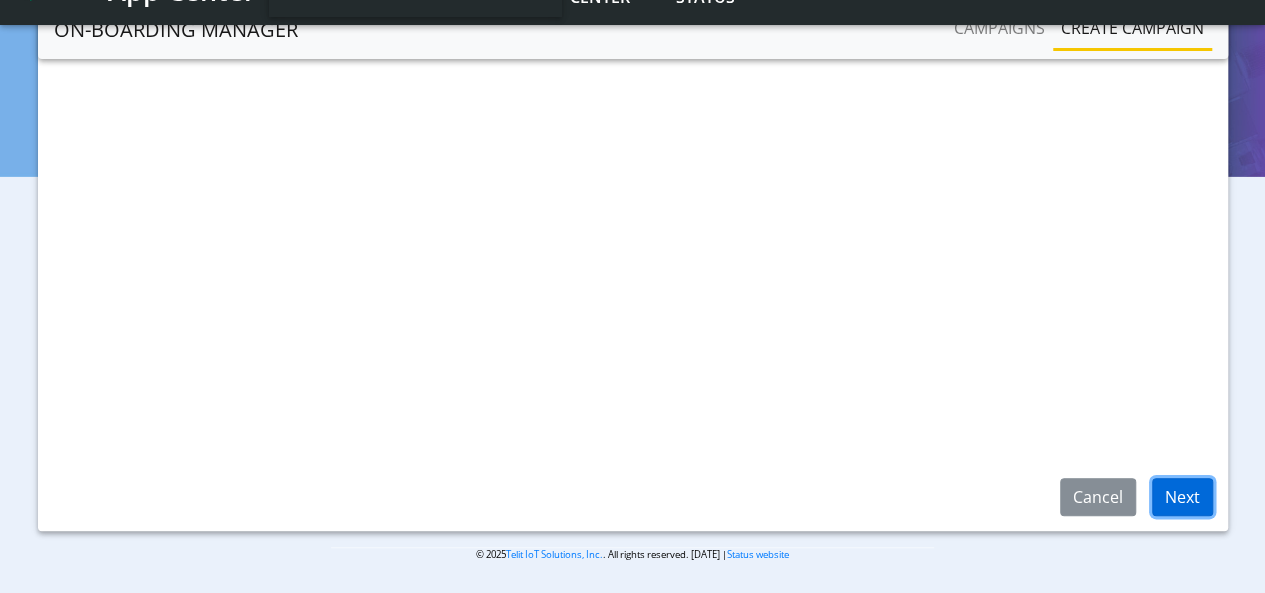 click on "Next" at bounding box center (1182, 497) 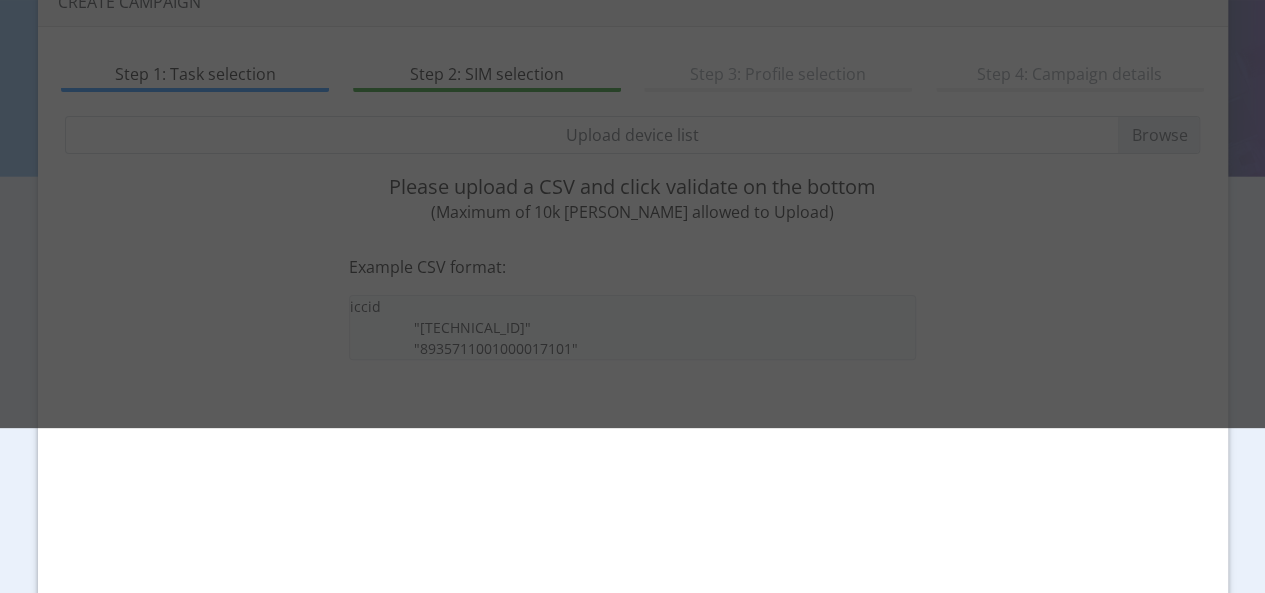 scroll, scrollTop: 0, scrollLeft: 0, axis: both 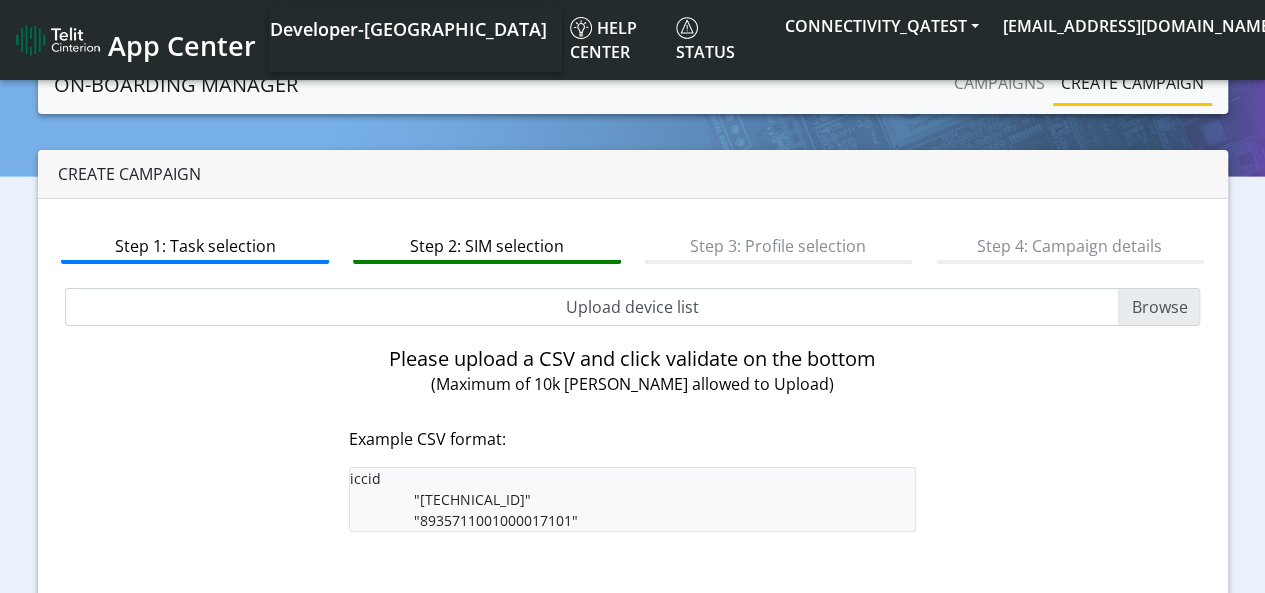 click on "Upload device list" at bounding box center (633, 307) 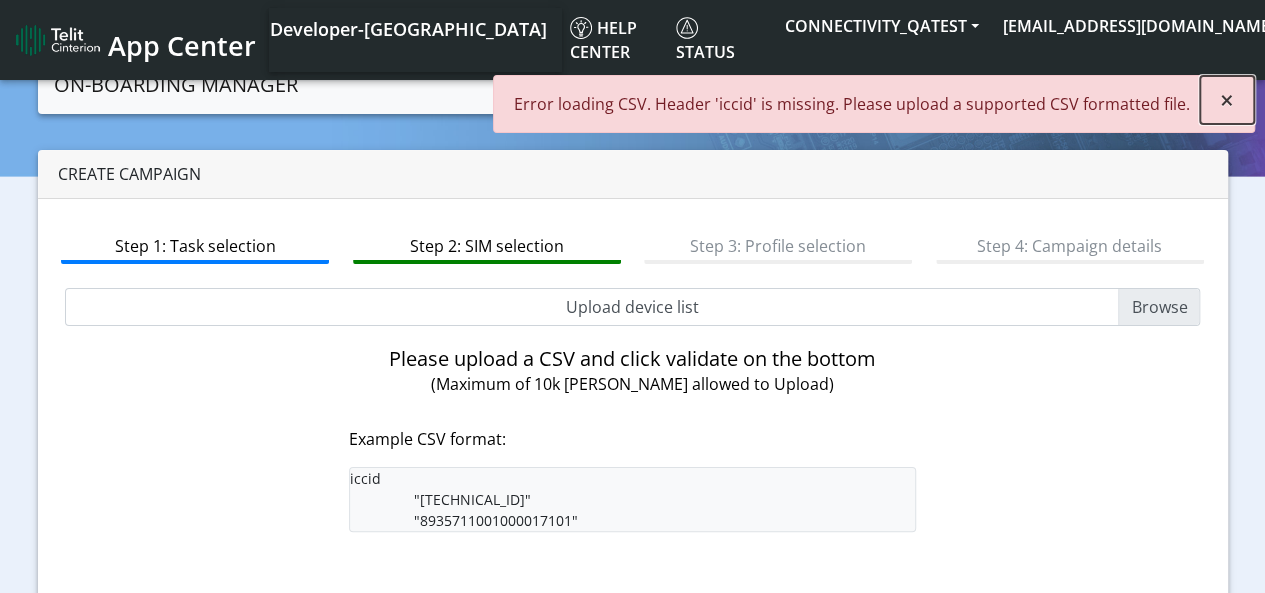 click on "×" at bounding box center (1227, 99) 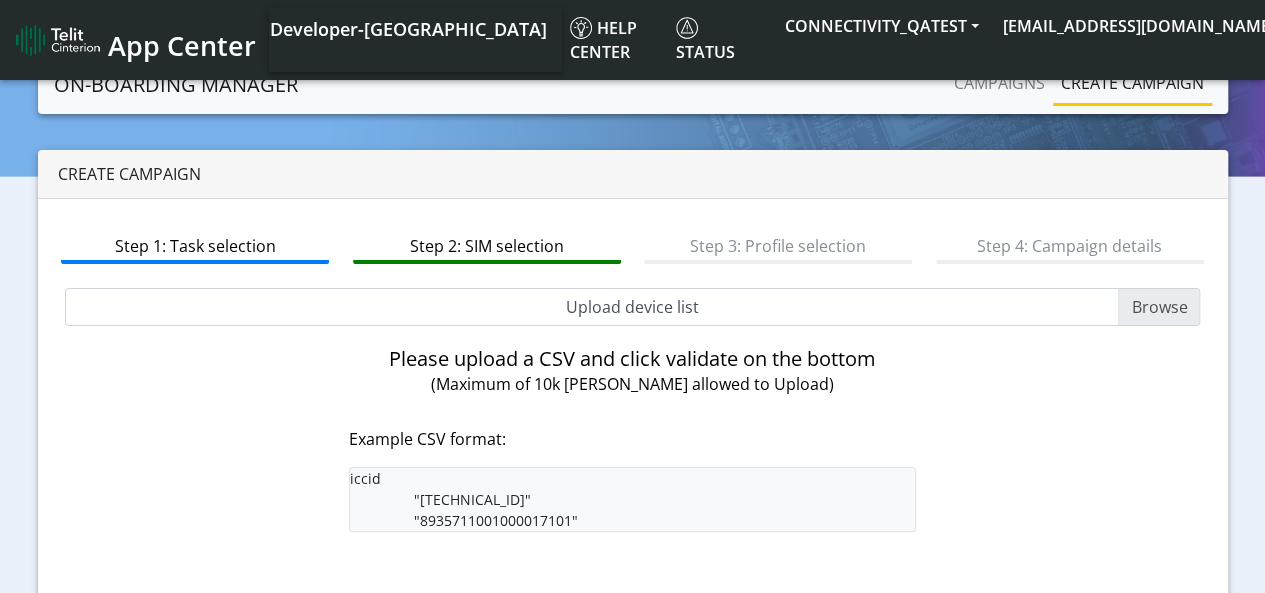 click on "Upload device list" at bounding box center [633, 307] 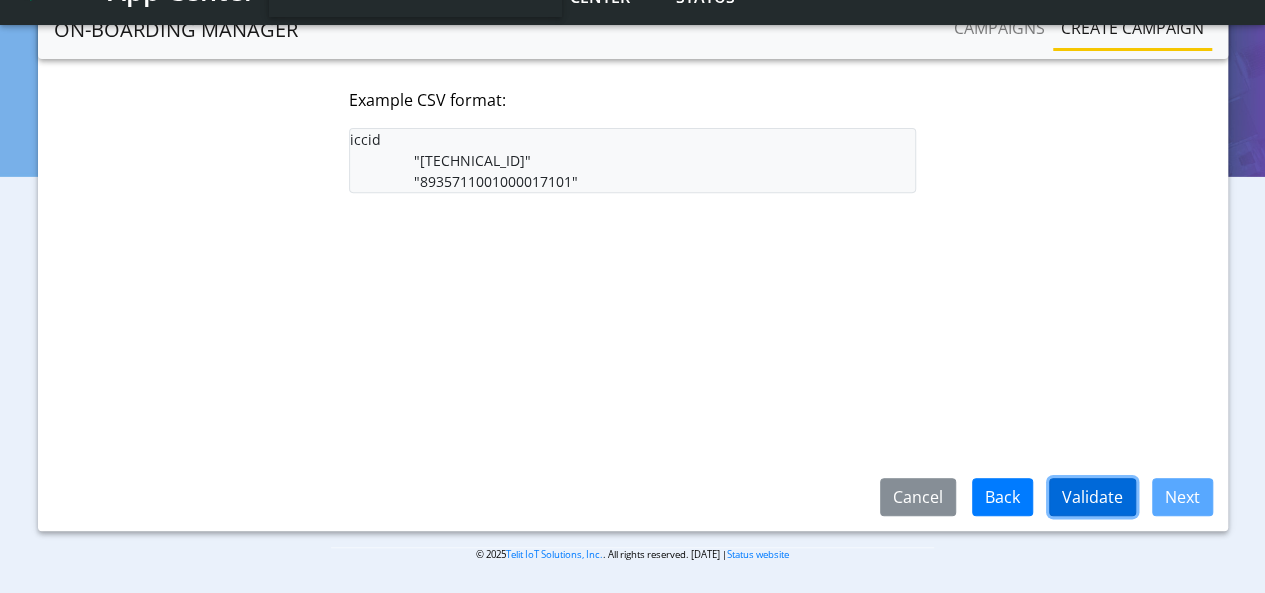 click on "Validate" at bounding box center [1092, 497] 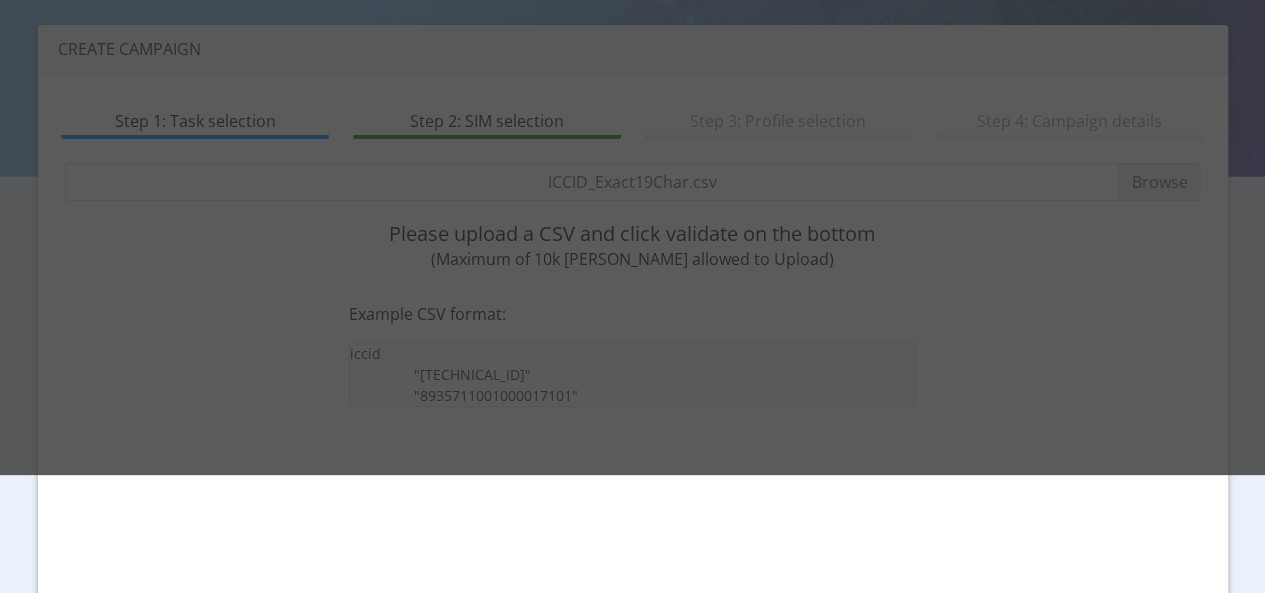 scroll, scrollTop: 0, scrollLeft: 0, axis: both 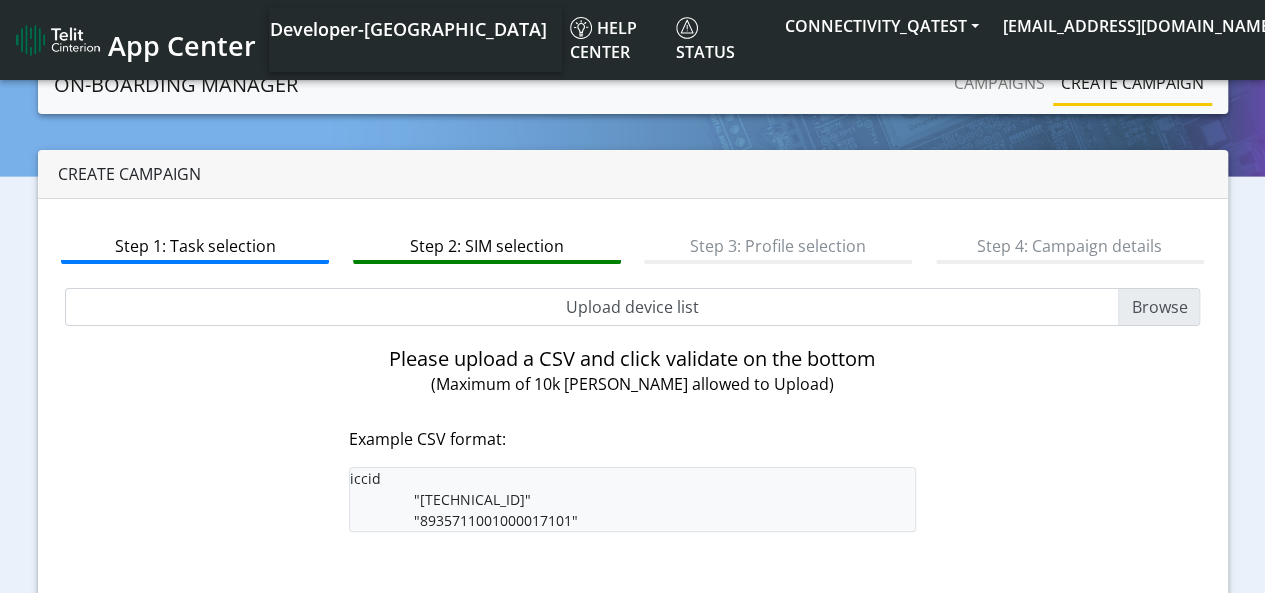 click on "Upload device list" at bounding box center (633, 307) 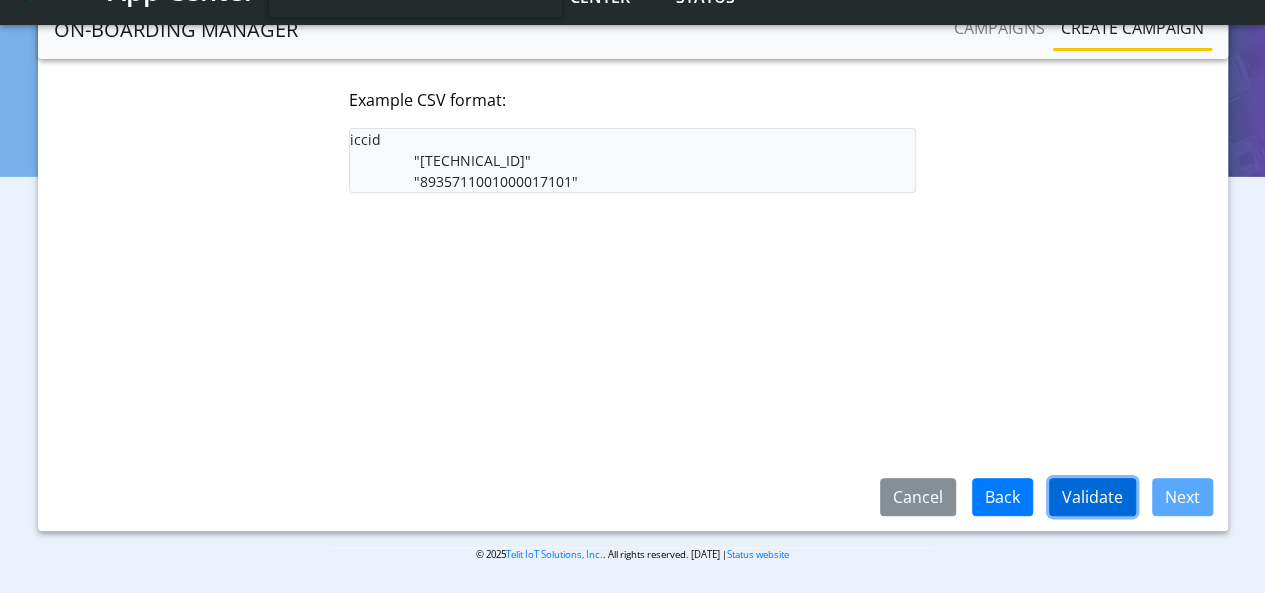click on "Validate" at bounding box center [1092, 497] 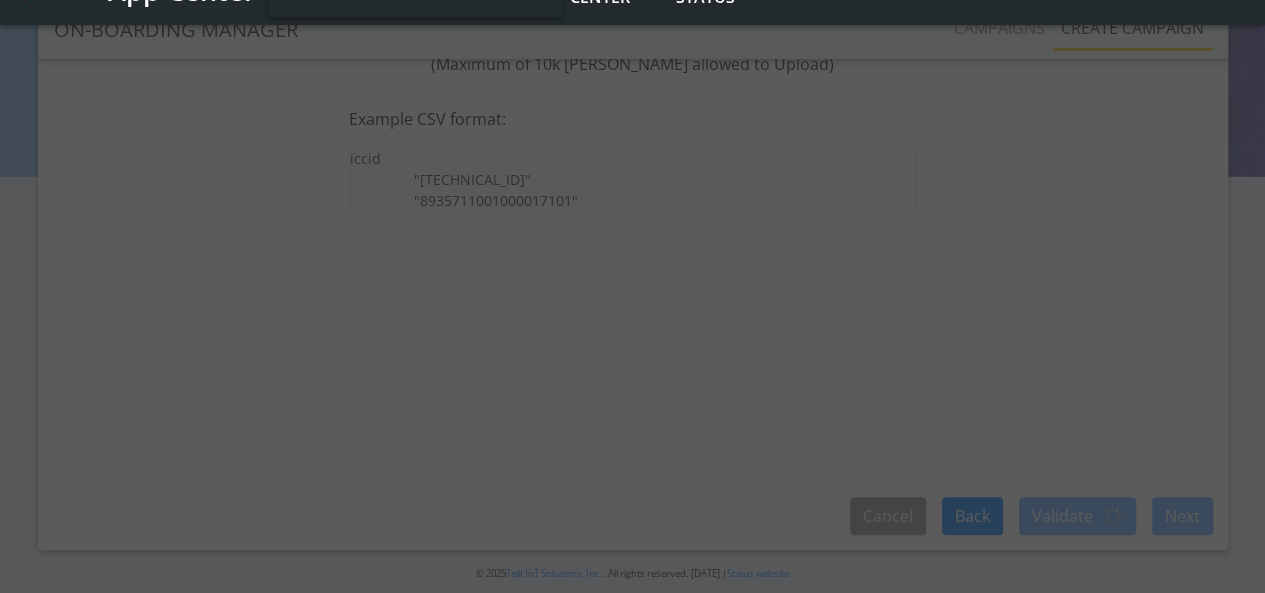 scroll, scrollTop: 0, scrollLeft: 0, axis: both 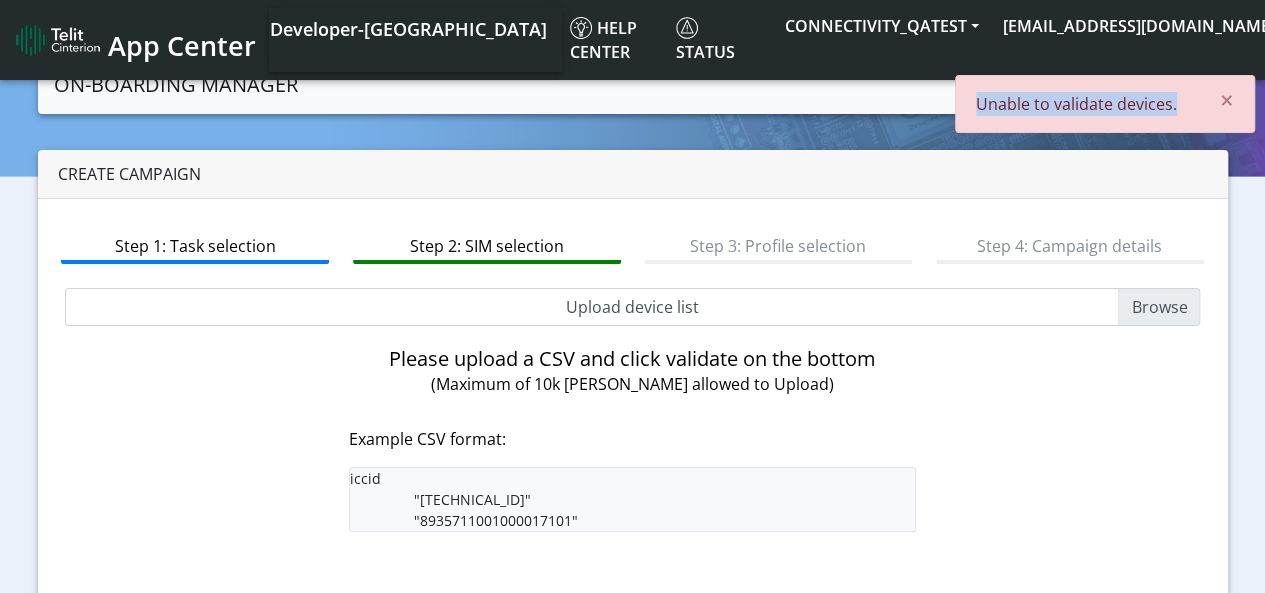 drag, startPoint x: 1187, startPoint y: 98, endPoint x: 966, endPoint y: 101, distance: 221.02036 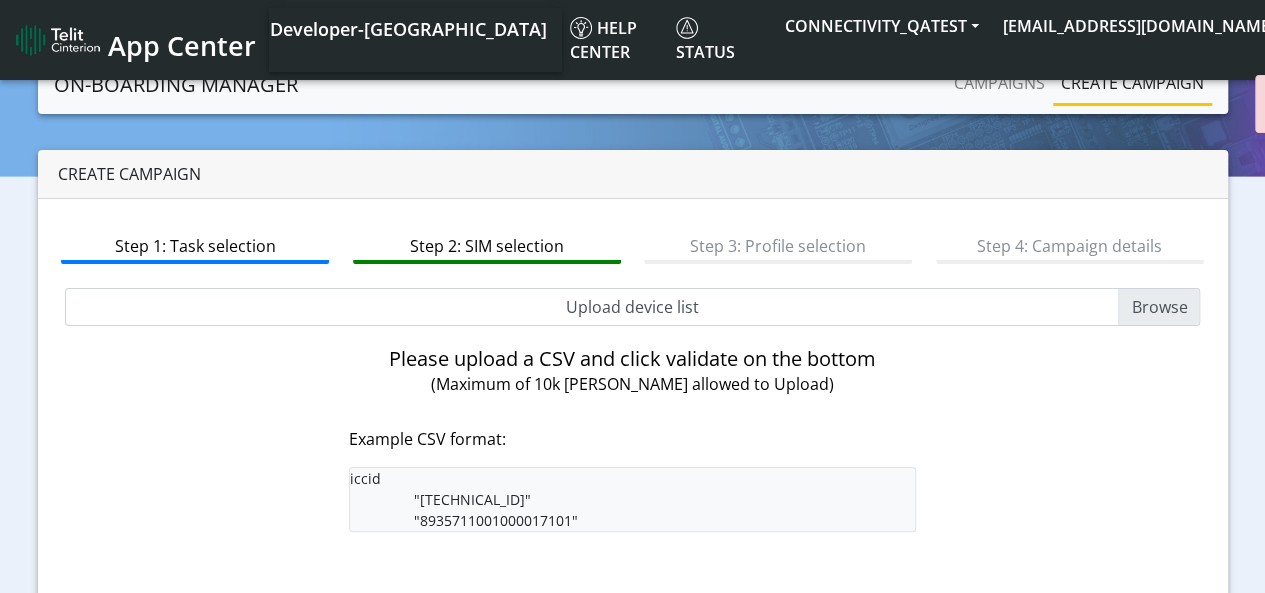 copy on "Unable to validate devices." 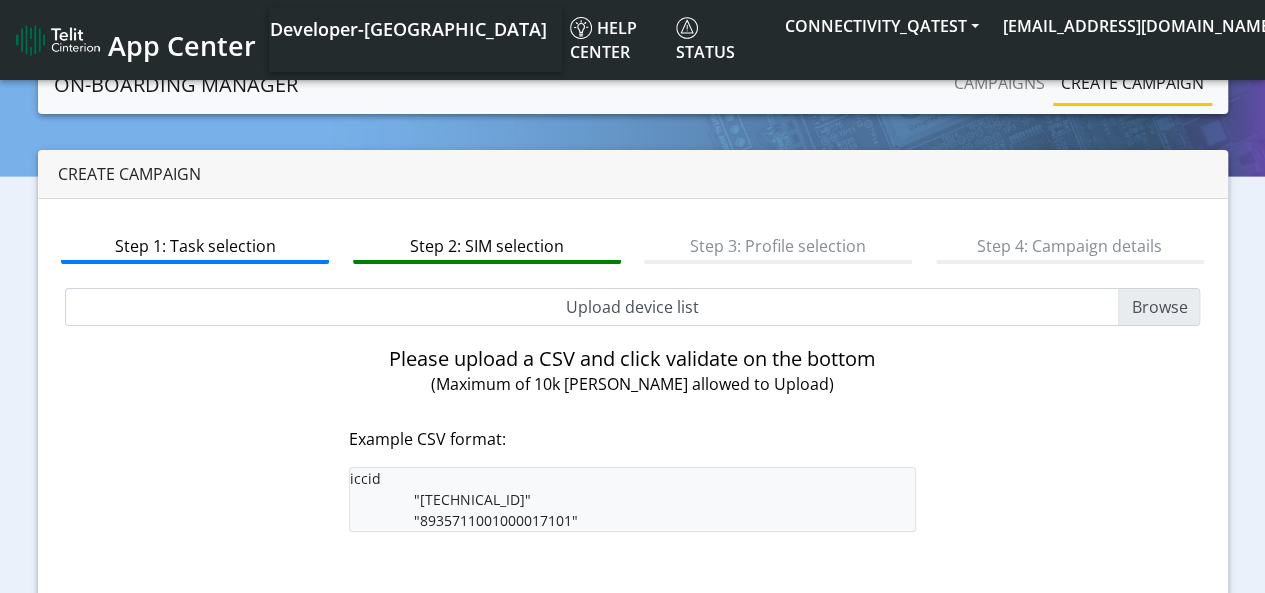 click on "Upload device list" at bounding box center [633, 307] 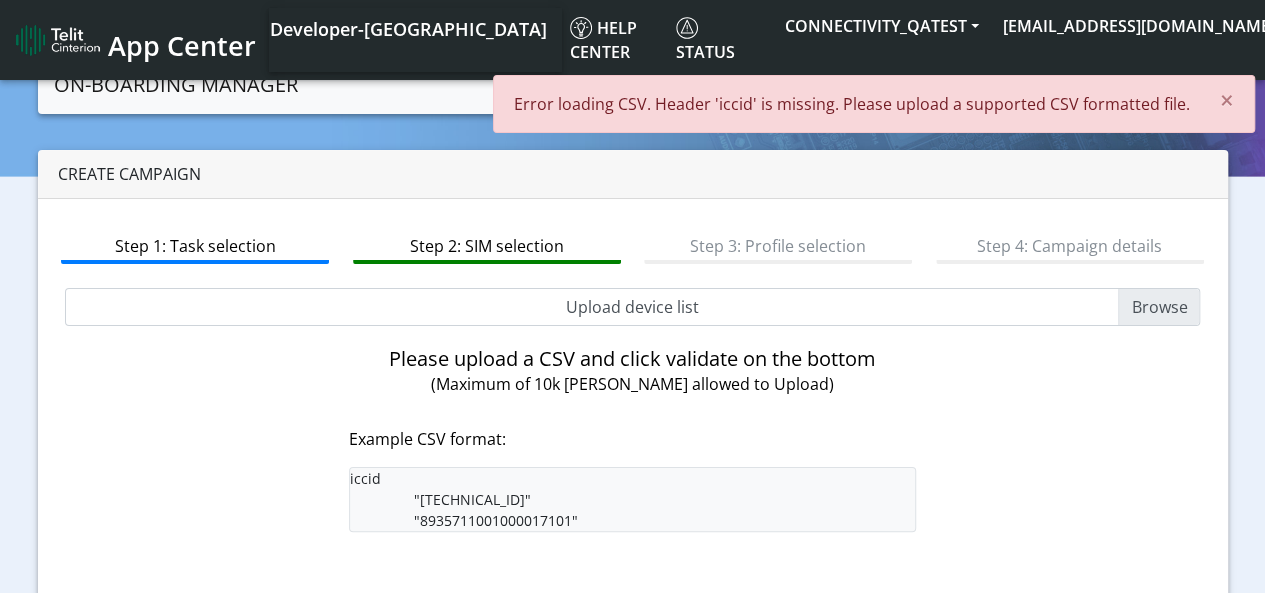 click on "Upload device list" at bounding box center [633, 307] 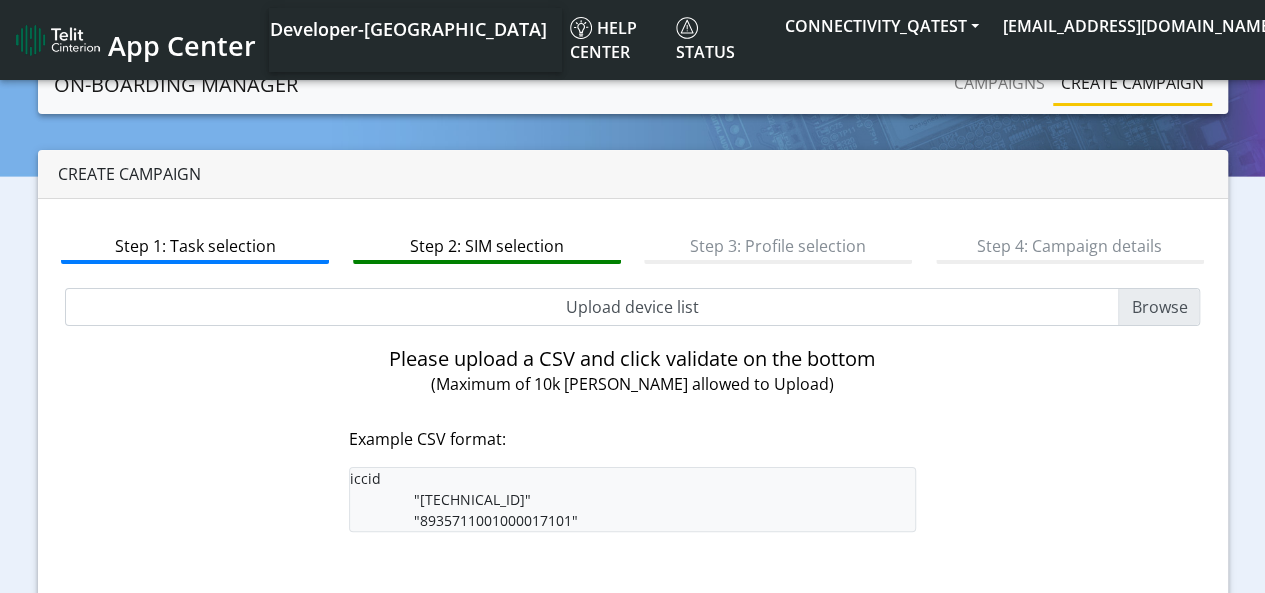 type on "C:\fakepath\ICCID_invalid.csv" 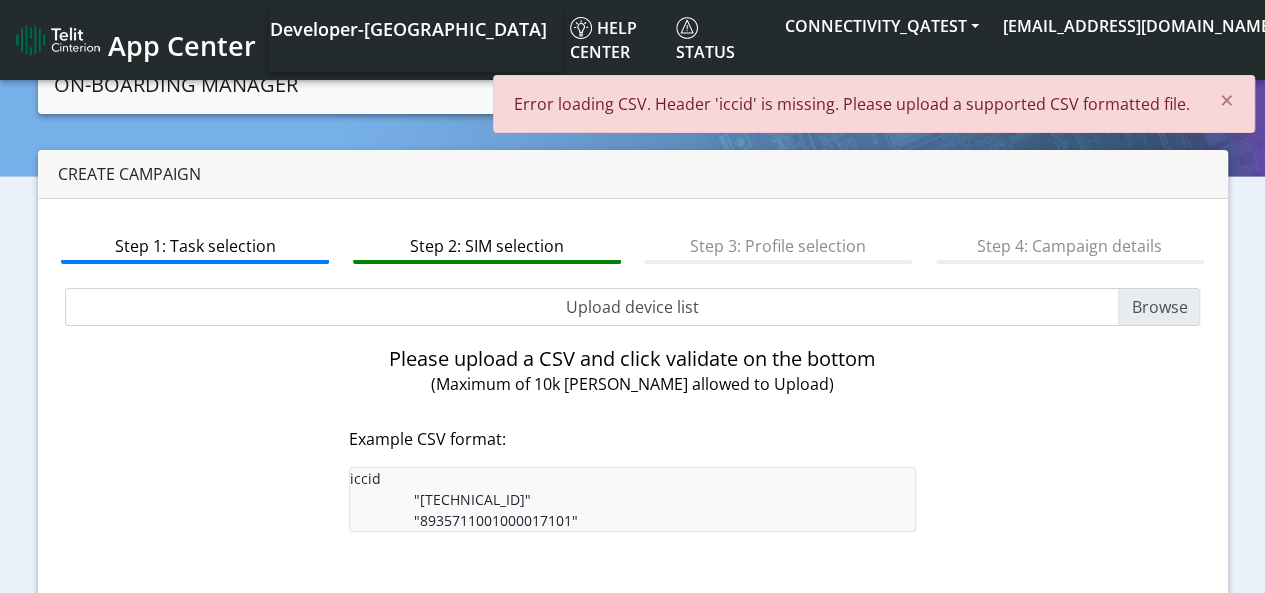 click on "Upload device list" at bounding box center [633, 307] 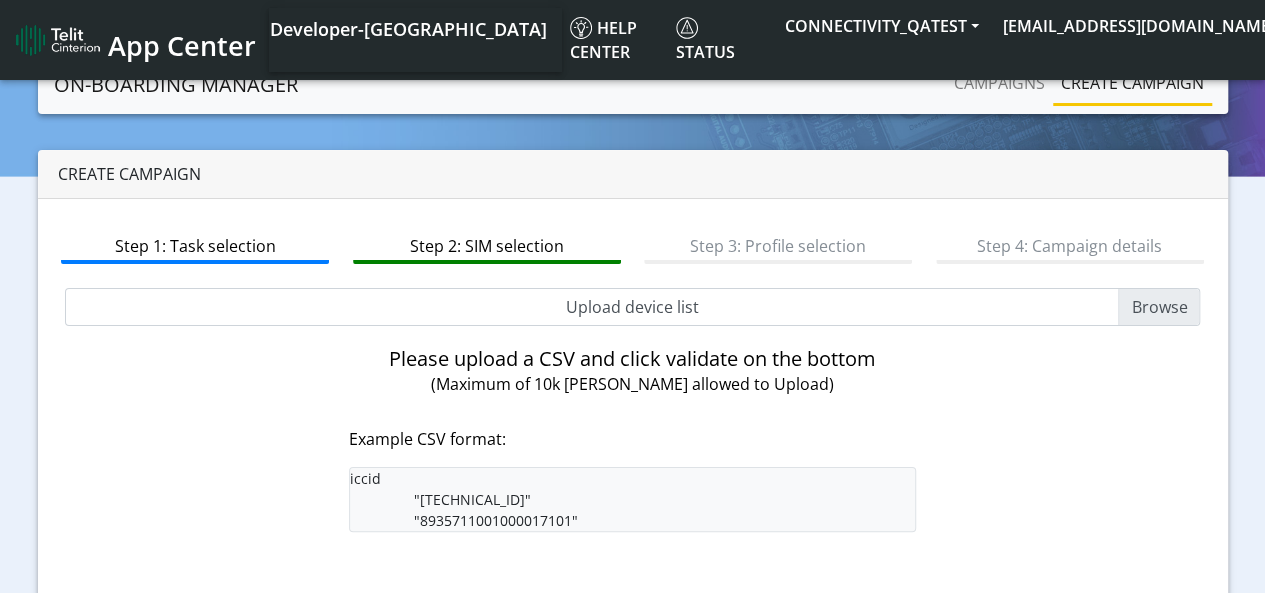 type on "C:\fakepath\ICCID_EID_FailiedCreateEID.csv" 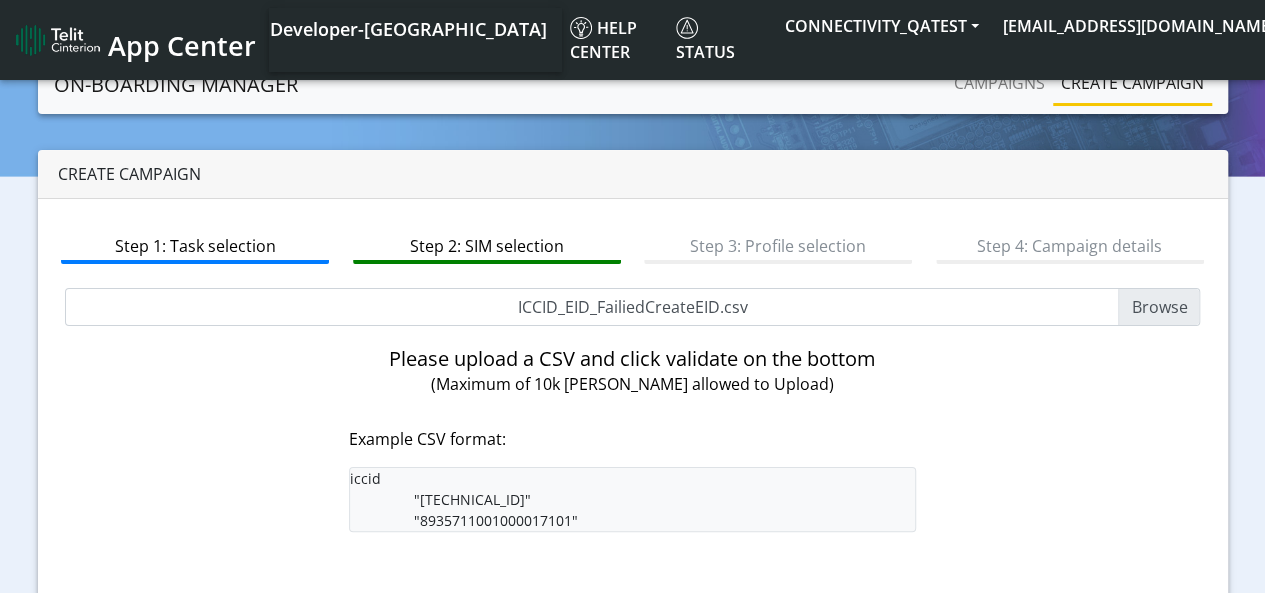 scroll, scrollTop: 200, scrollLeft: 0, axis: vertical 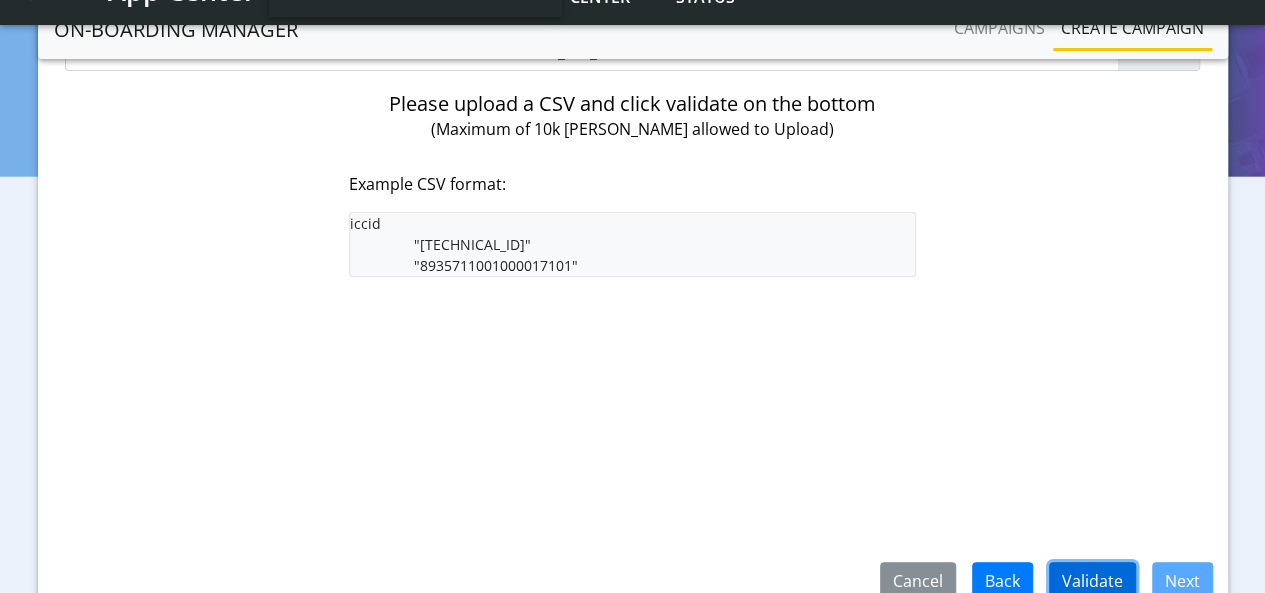 click on "Validate" at bounding box center (1092, 581) 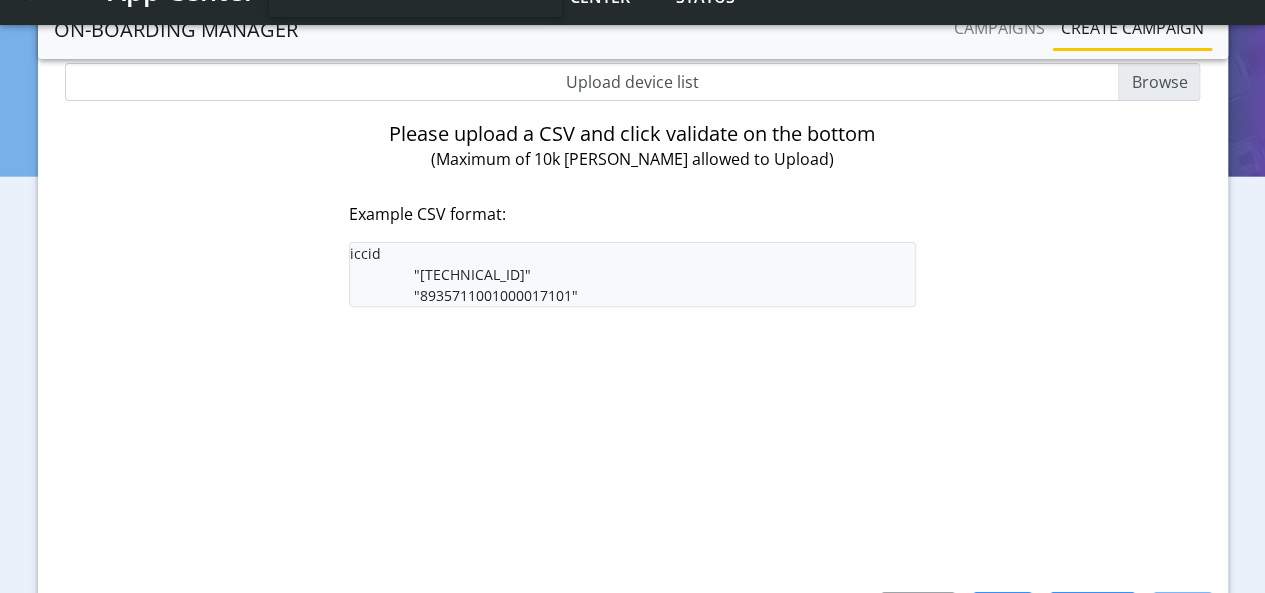 scroll, scrollTop: 84, scrollLeft: 0, axis: vertical 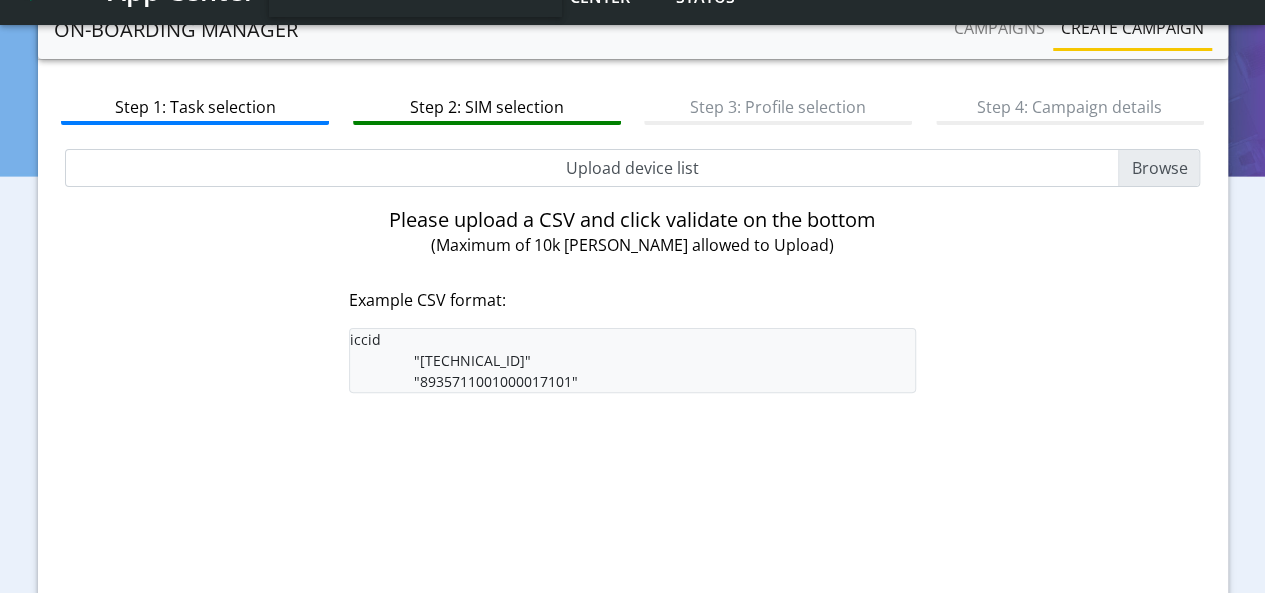 click on "Upload device list" at bounding box center (633, 168) 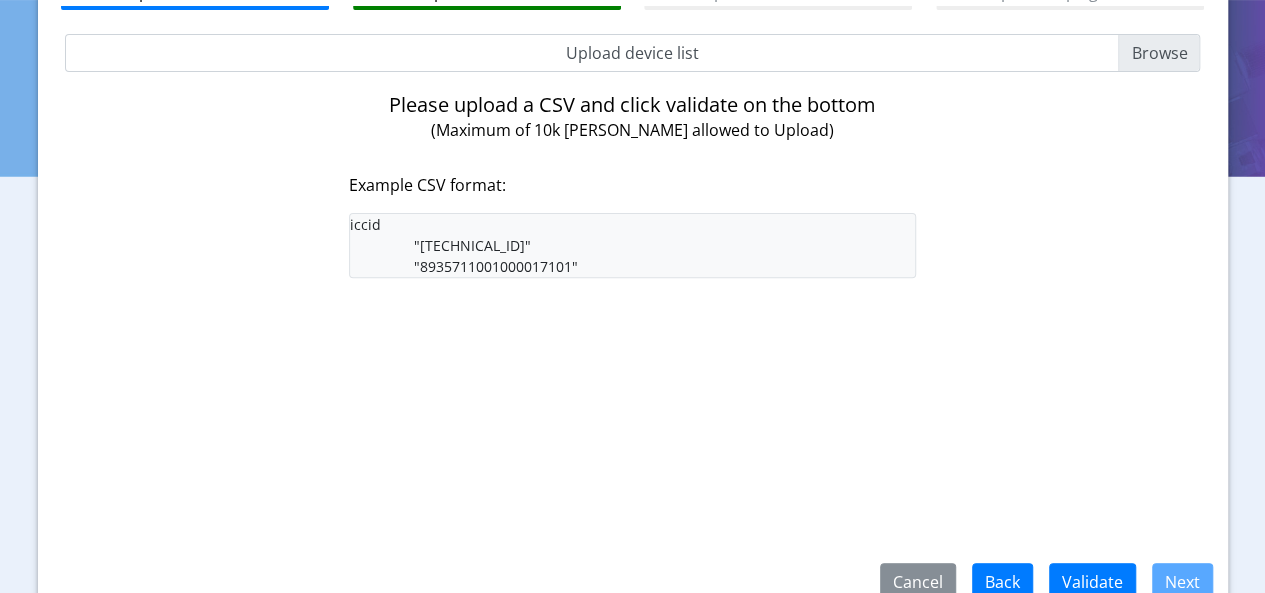 scroll, scrollTop: 284, scrollLeft: 0, axis: vertical 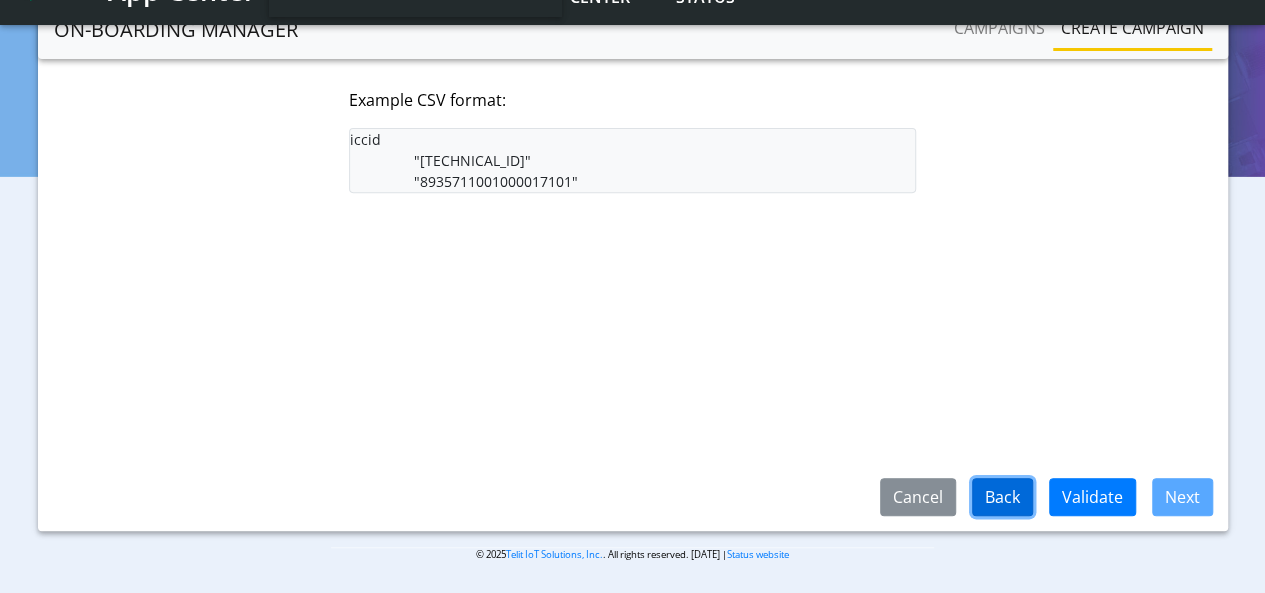 click on "Back" 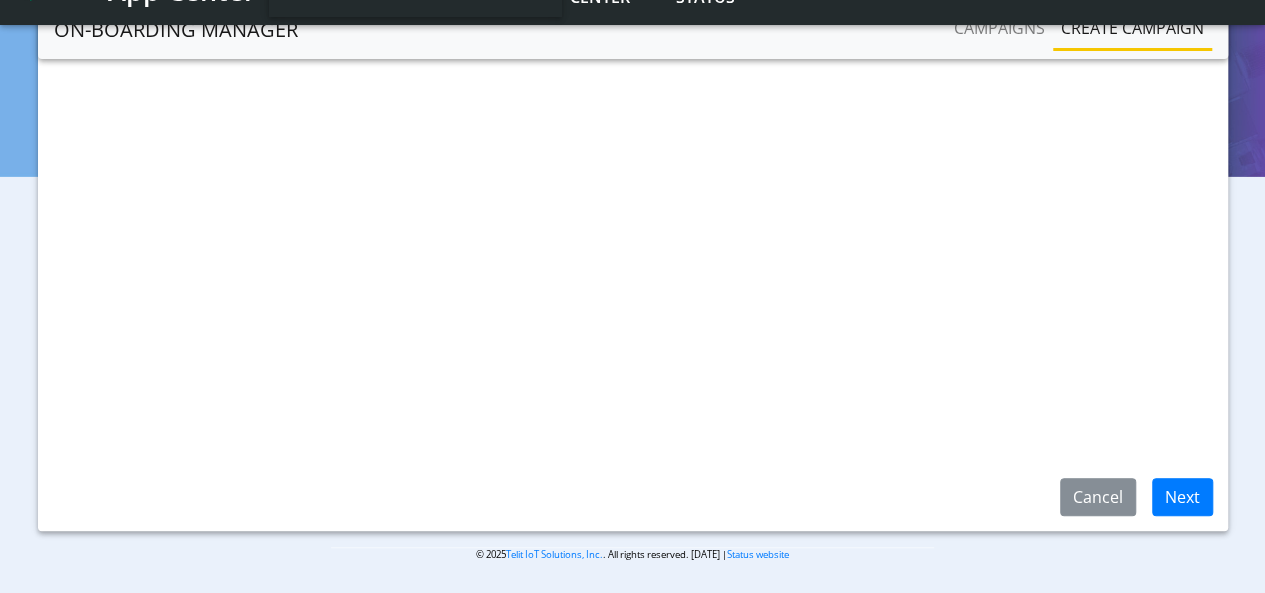 scroll, scrollTop: 0, scrollLeft: 0, axis: both 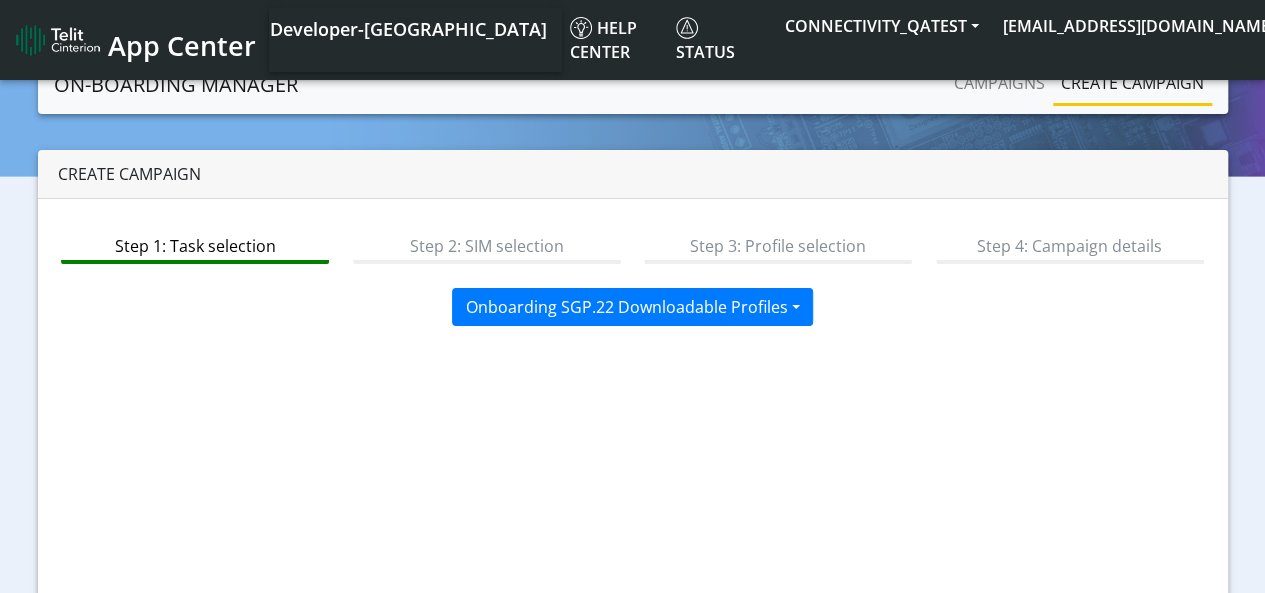 click on "Create campaign" 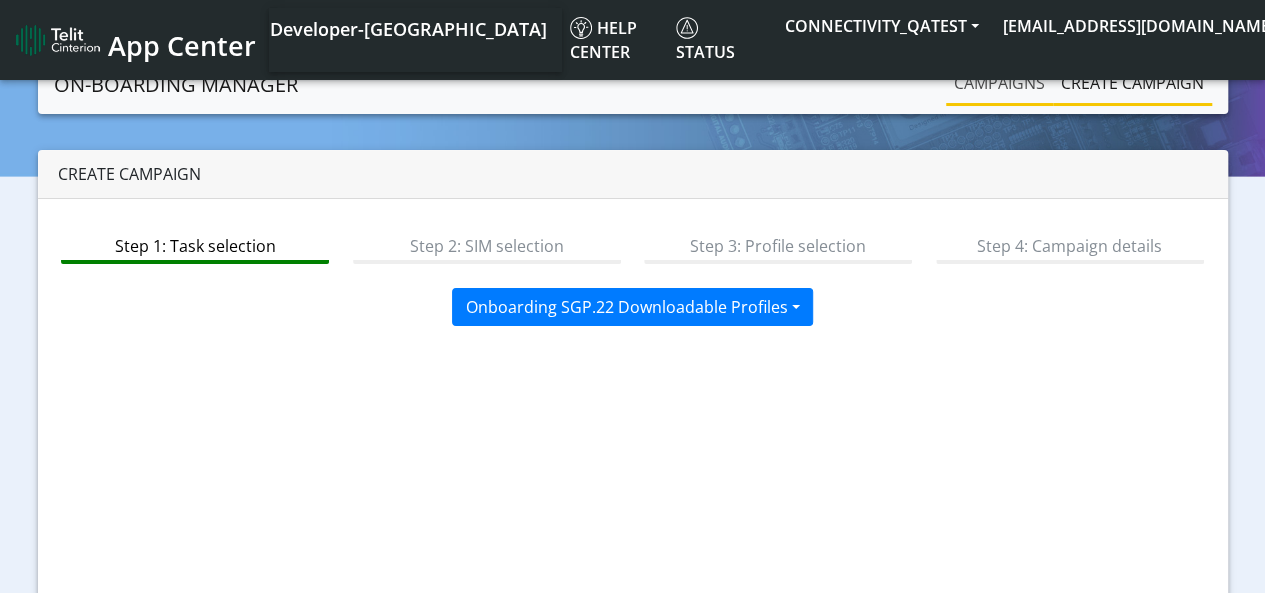 click on "Campaigns" 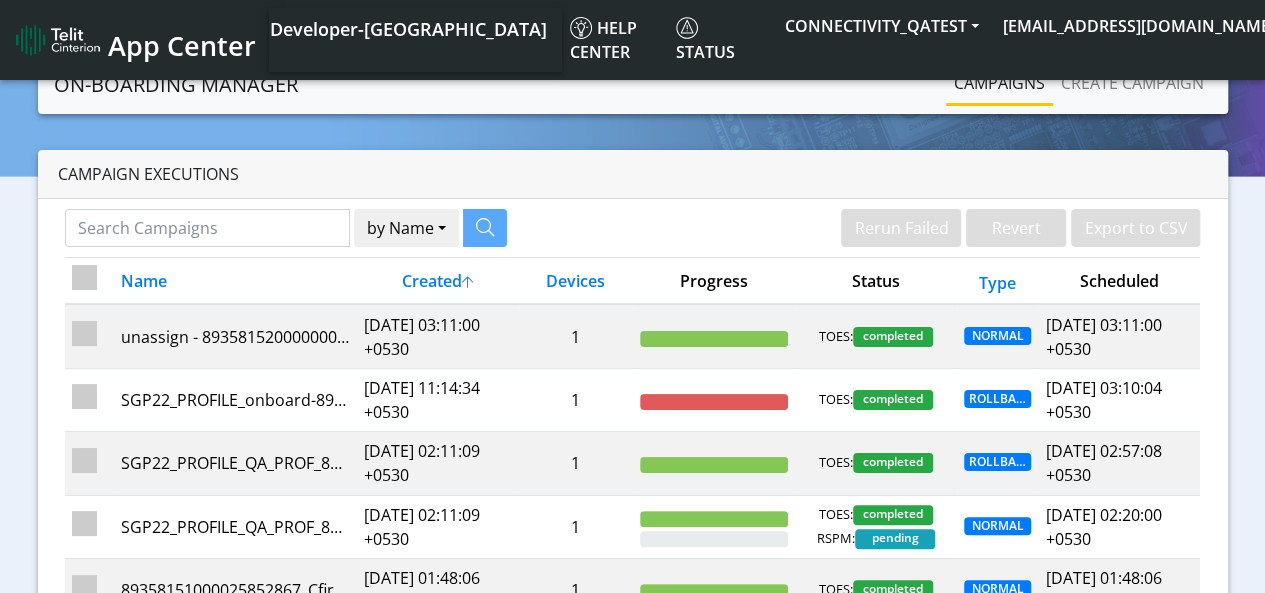 click on "On-Boarding Manager  Rerun Failed   Revert   Export to CSV  Campaigns Create campaign" 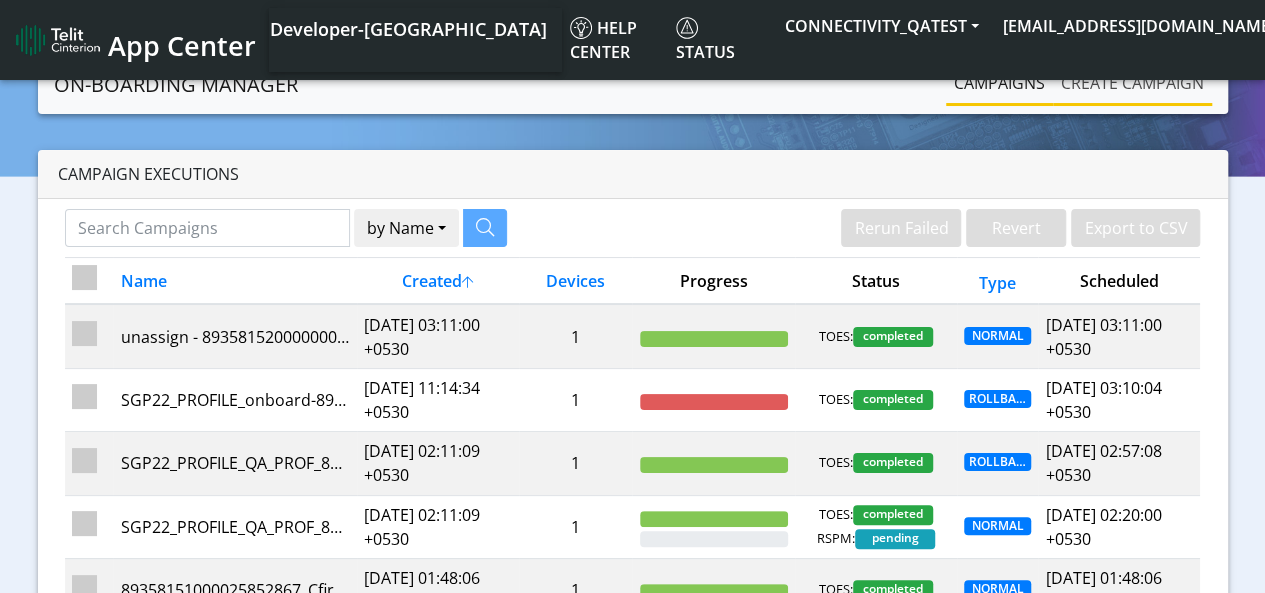 click on "Create campaign" 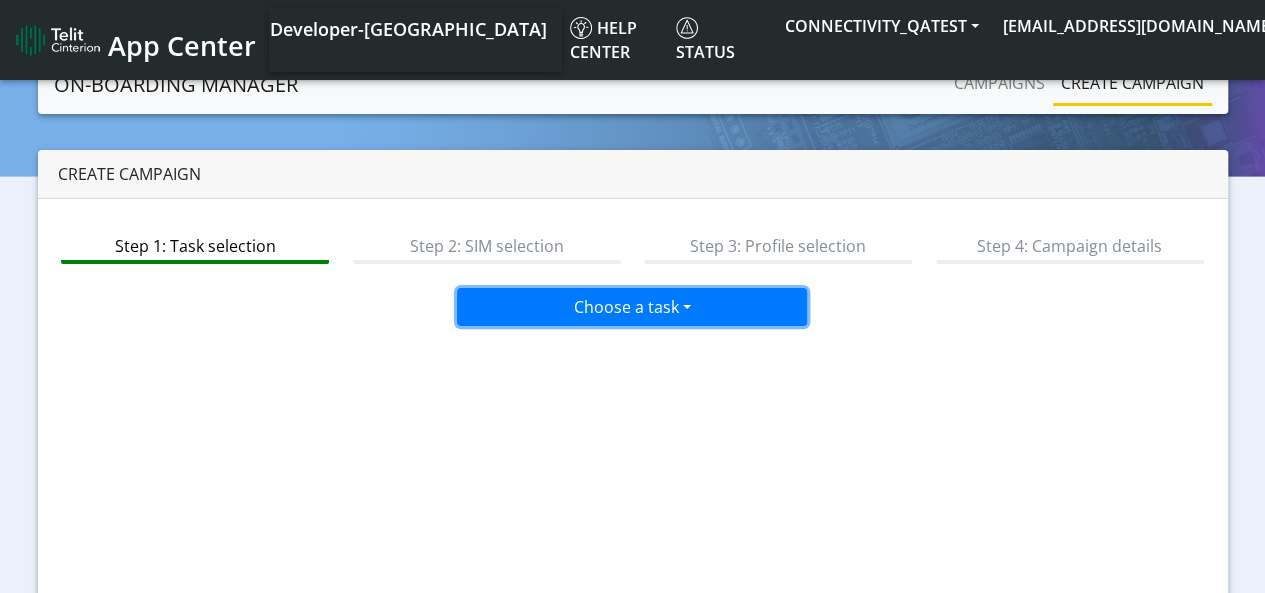 click on "Choose a task" at bounding box center [632, 307] 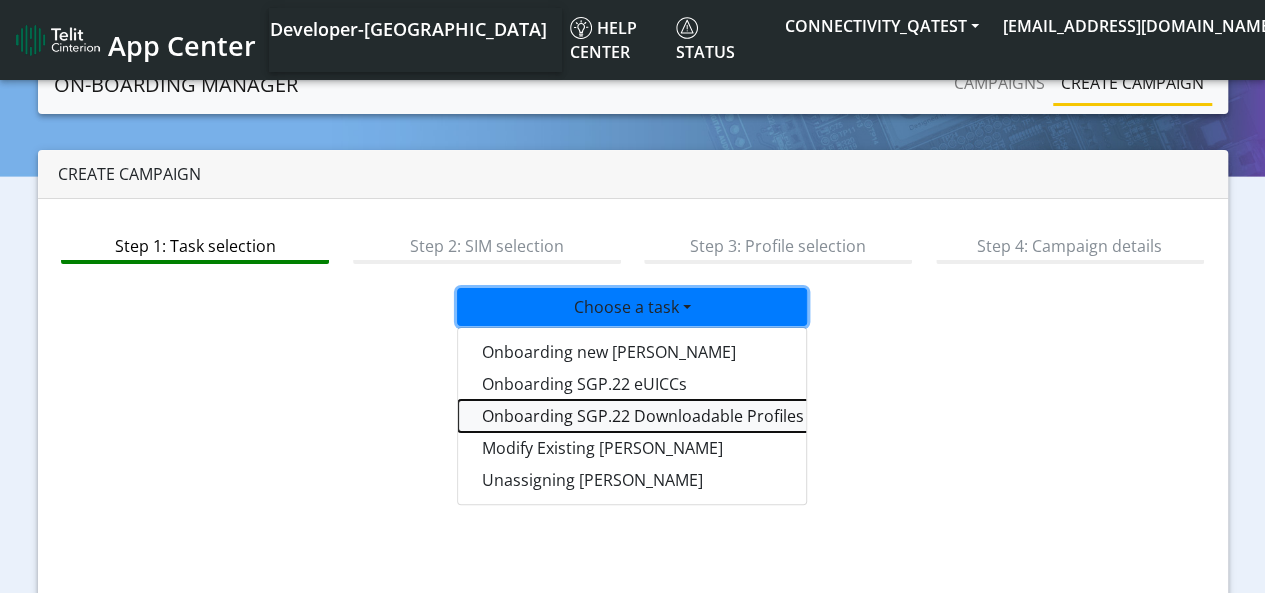 click on "Onboarding SGP.22 Downloadable Profiles" at bounding box center [708, 416] 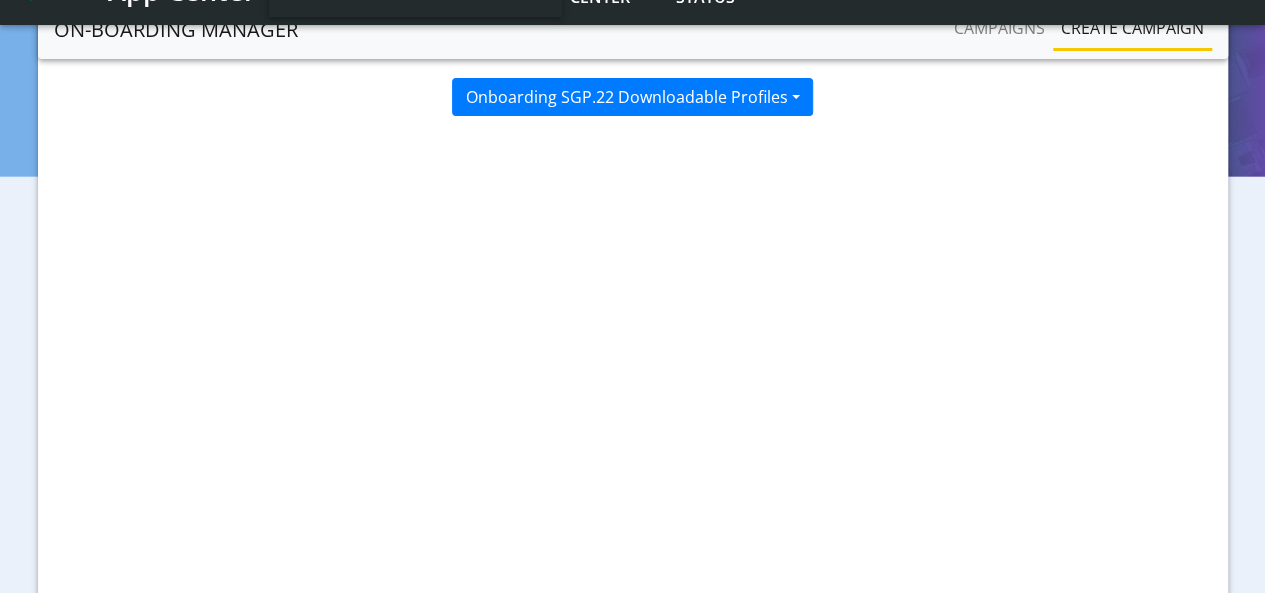 scroll, scrollTop: 284, scrollLeft: 0, axis: vertical 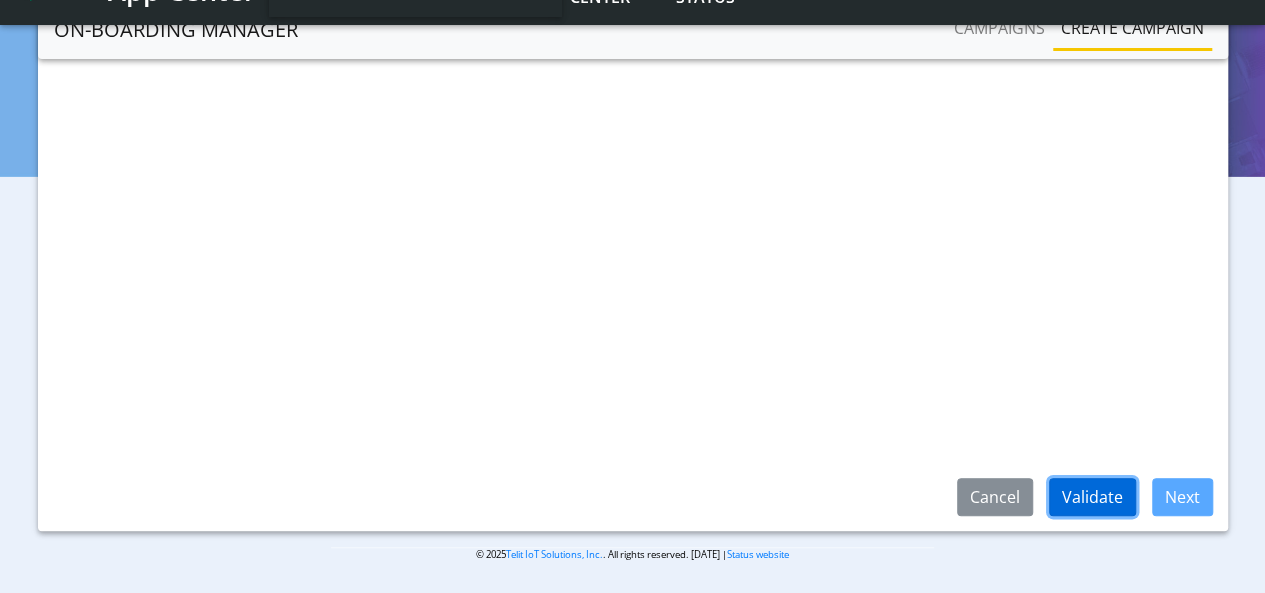 click on "Validate" at bounding box center [1092, 497] 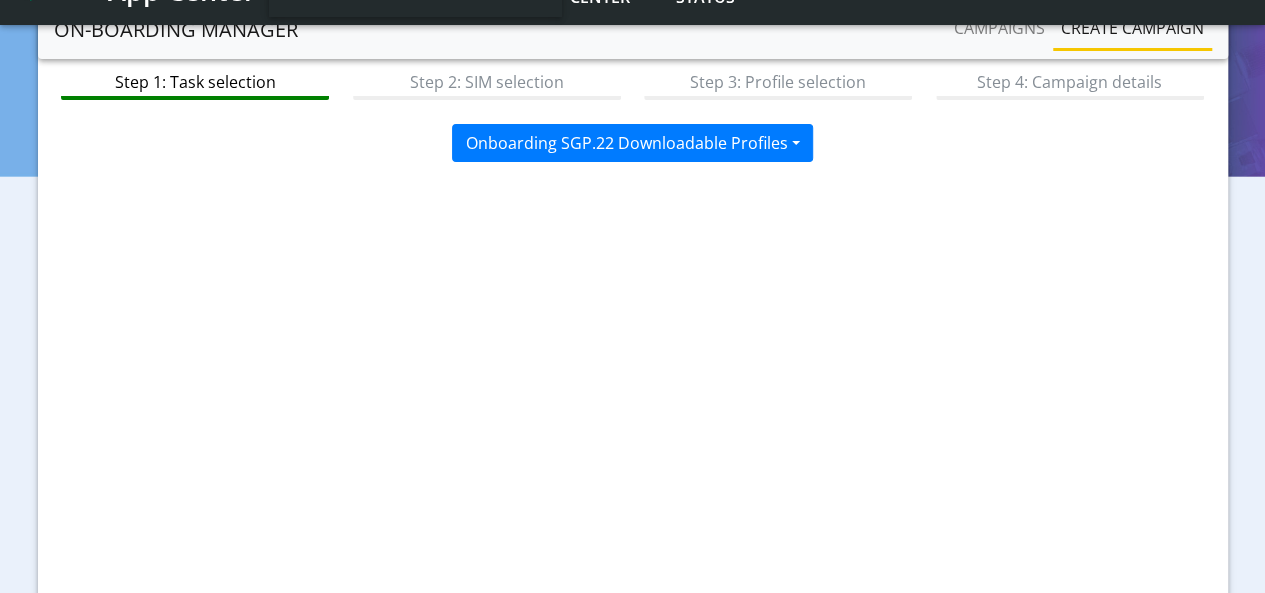 scroll, scrollTop: 284, scrollLeft: 0, axis: vertical 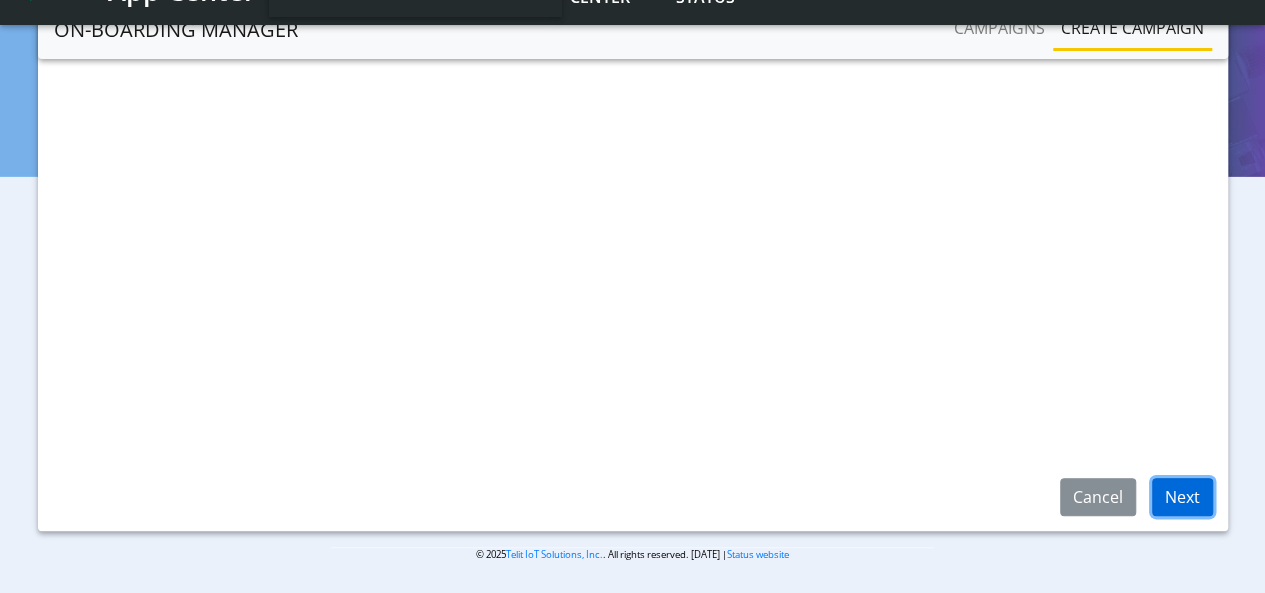 click on "Next" at bounding box center (1182, 497) 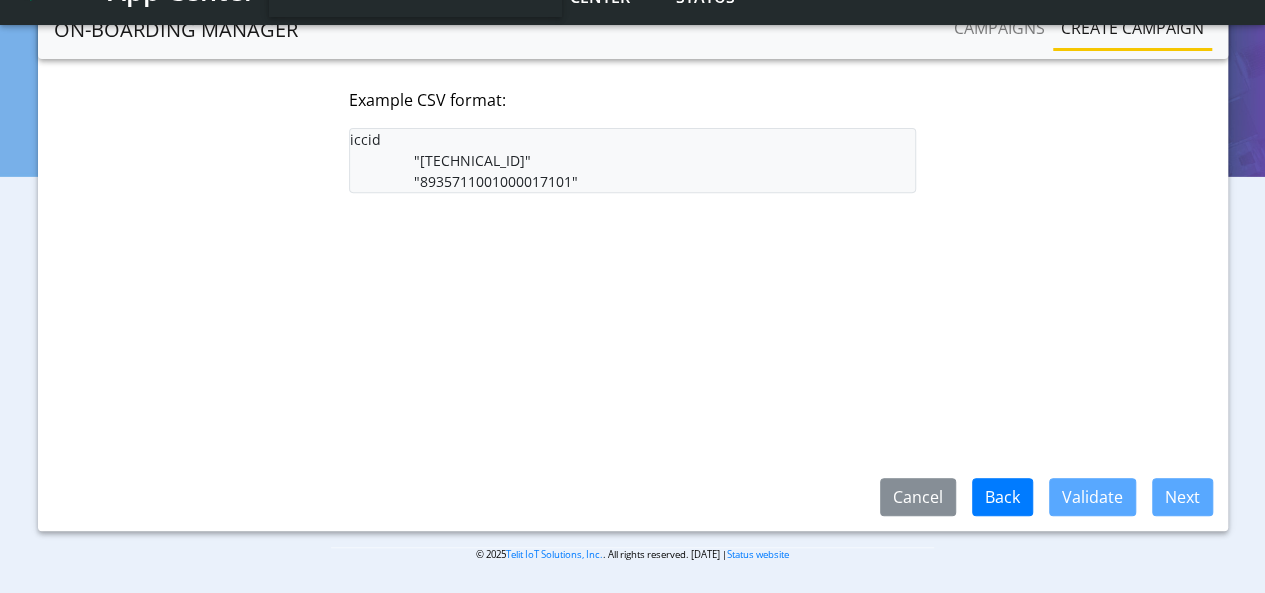scroll, scrollTop: 0, scrollLeft: 0, axis: both 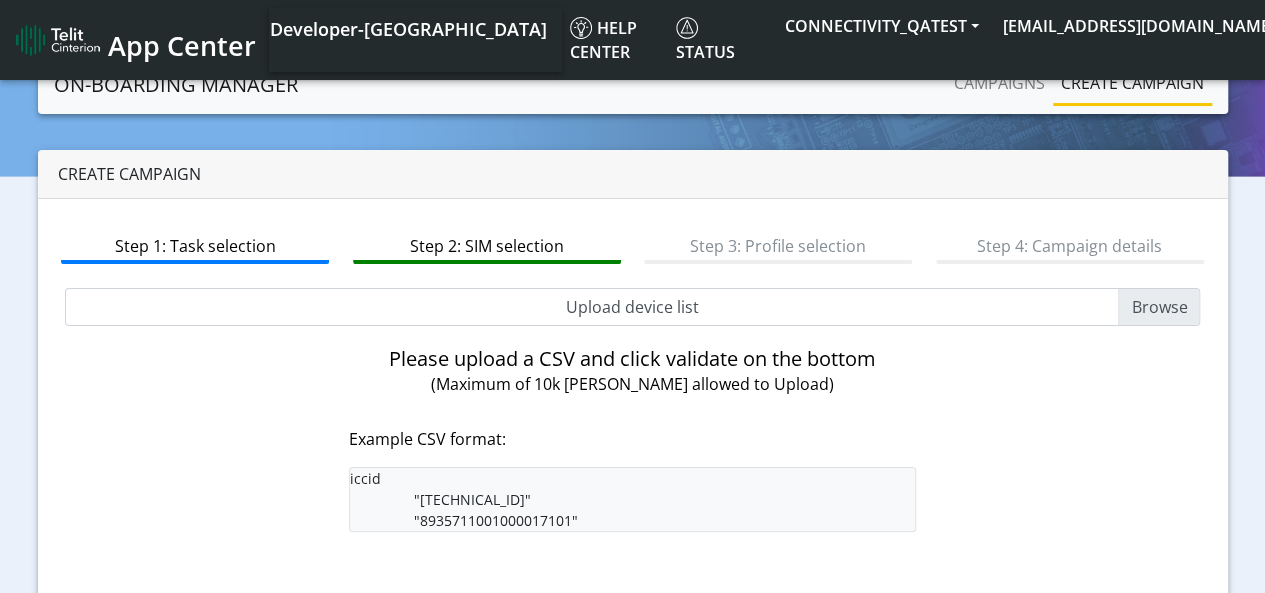 click on "Upload device list" at bounding box center (633, 307) 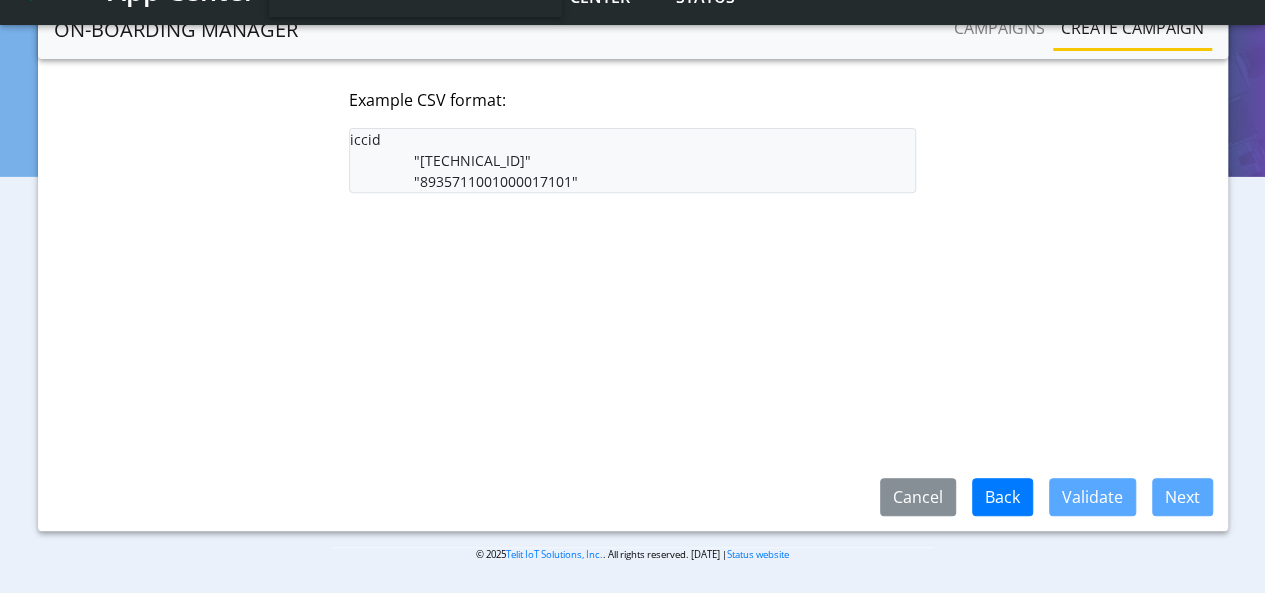 scroll, scrollTop: 0, scrollLeft: 0, axis: both 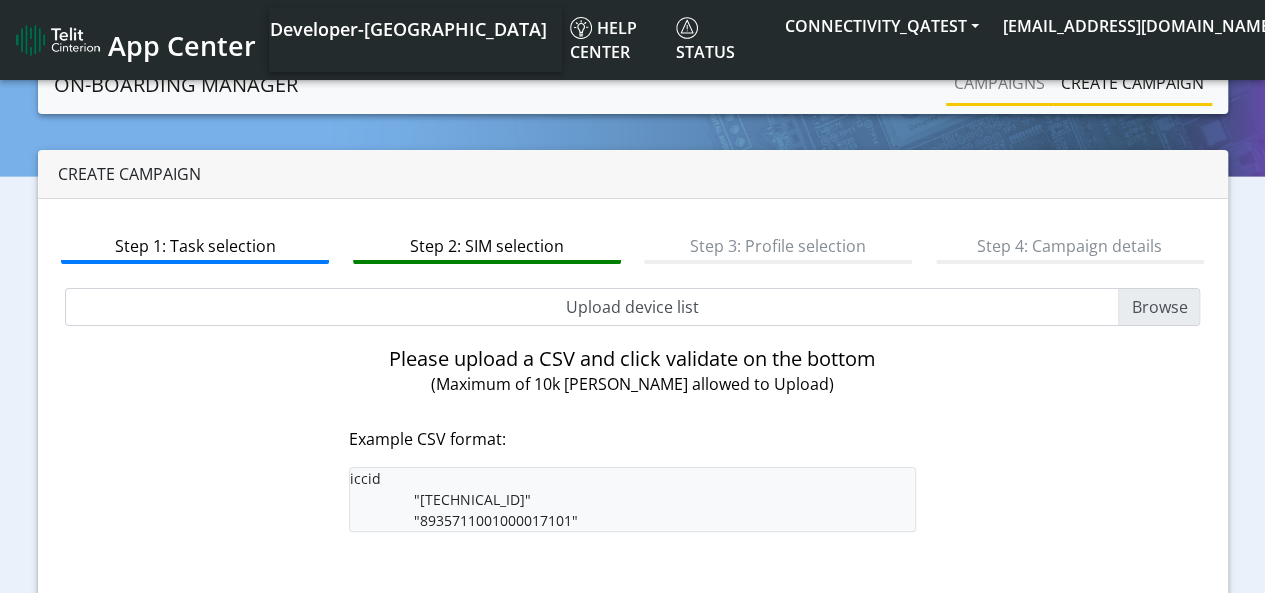 click on "Campaigns" 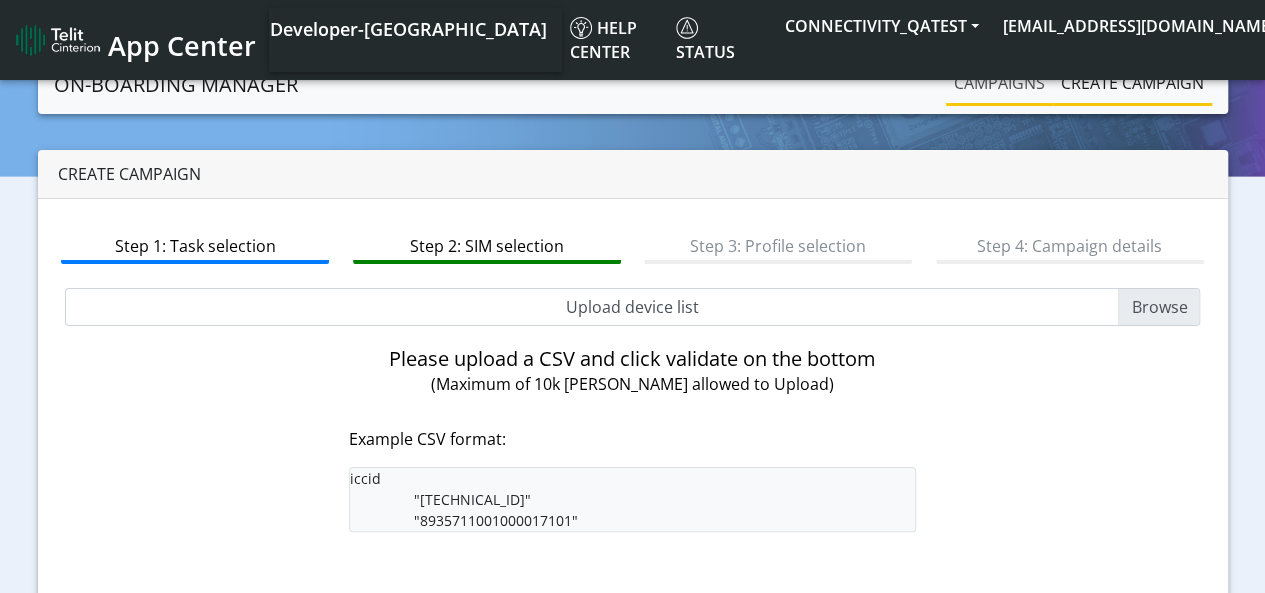 click on "Campaigns" 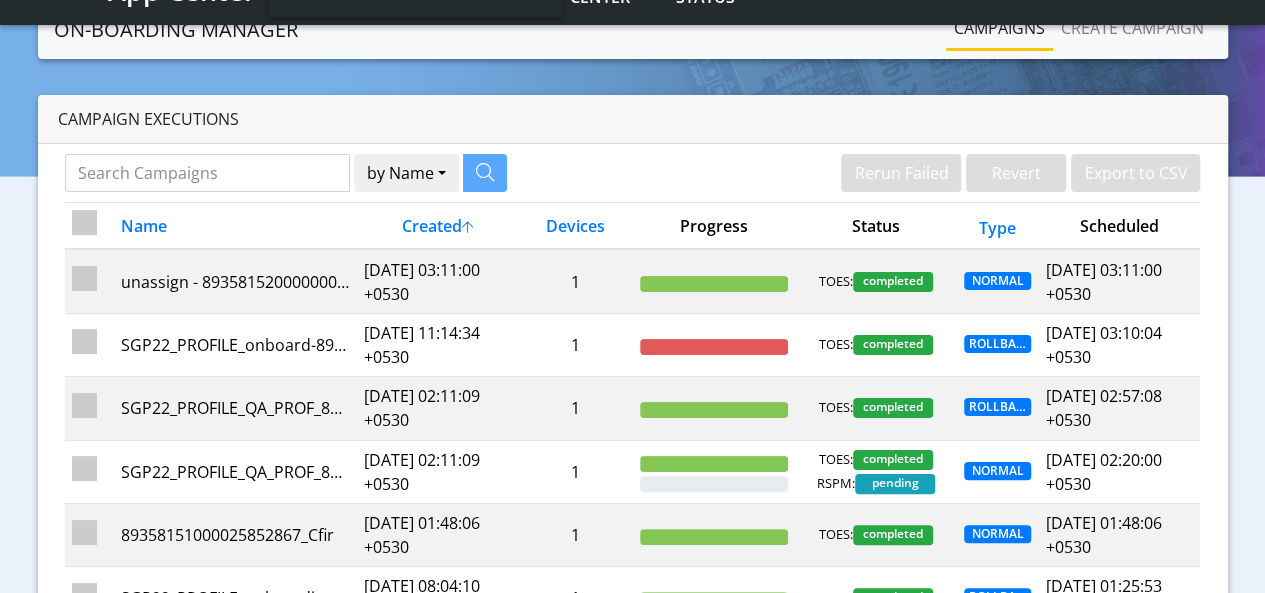 scroll, scrollTop: 406, scrollLeft: 0, axis: vertical 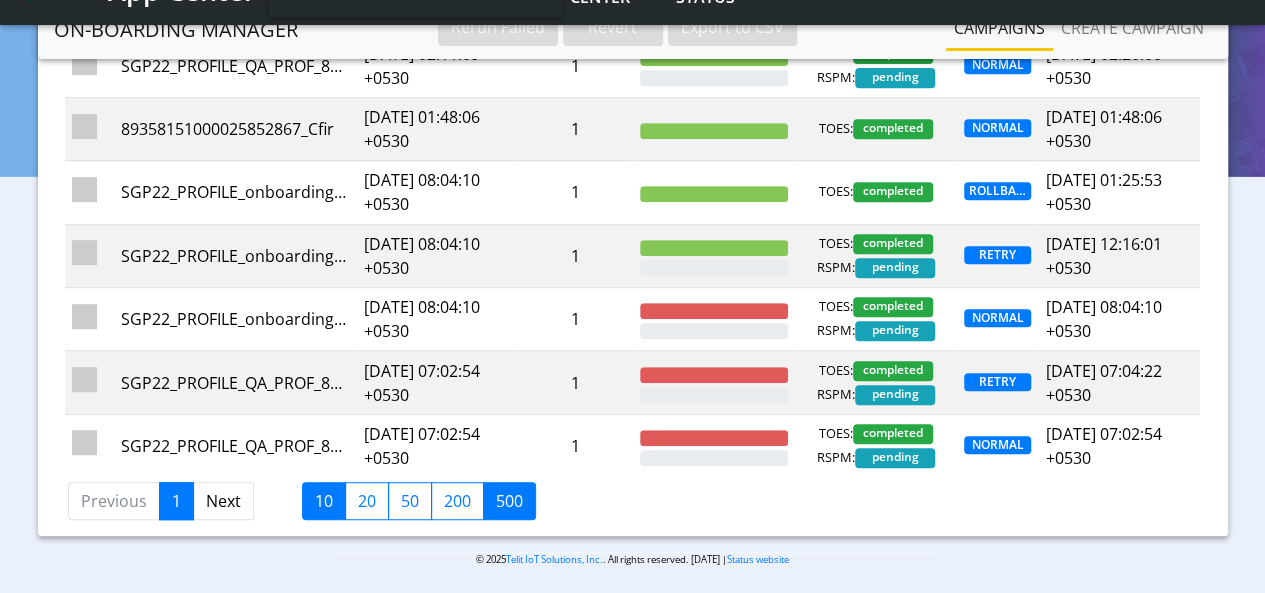 click on "500" 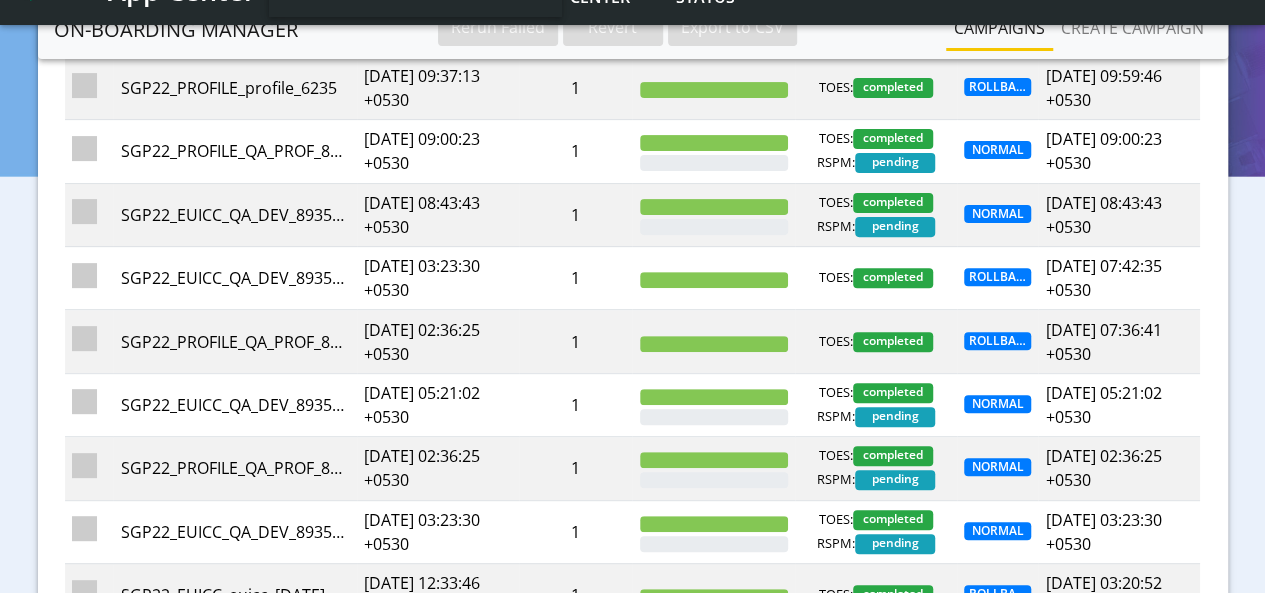 scroll, scrollTop: 20106, scrollLeft: 0, axis: vertical 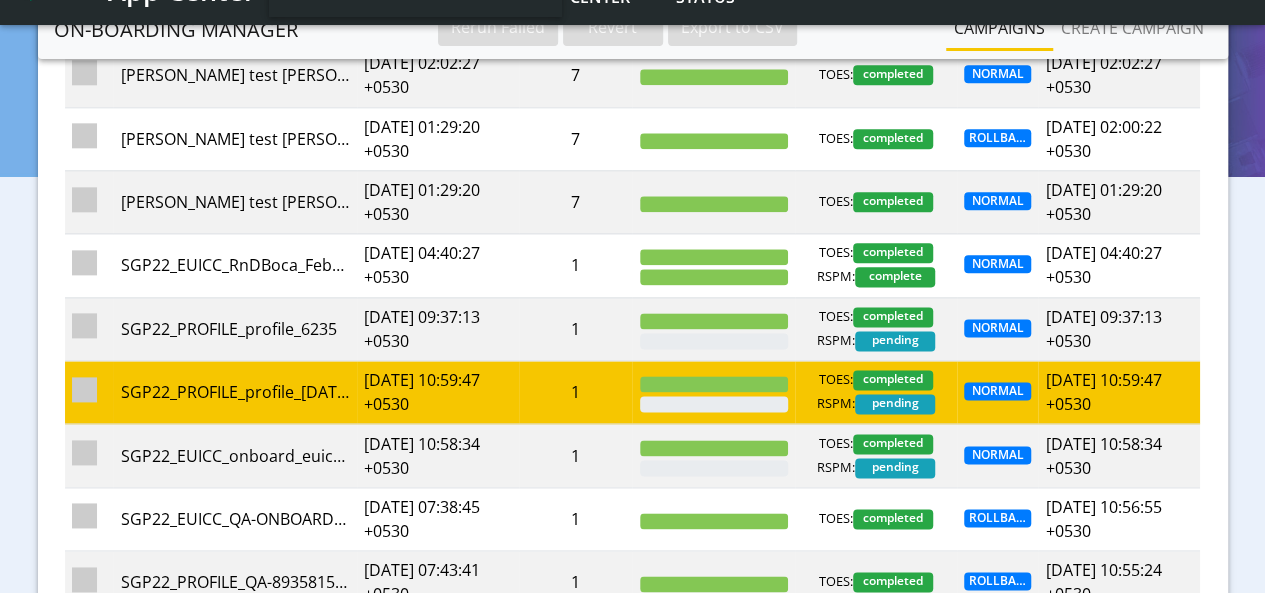 click on "2025-02-03 10:59:47 +0530" at bounding box center (438, 392) 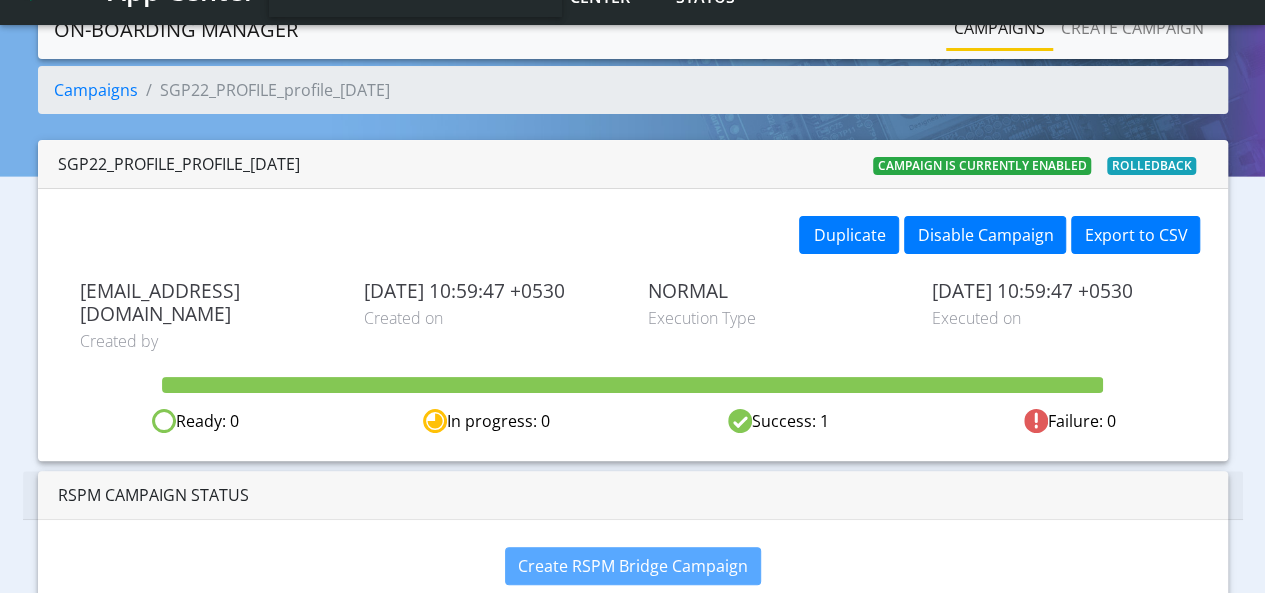 scroll, scrollTop: 0, scrollLeft: 0, axis: both 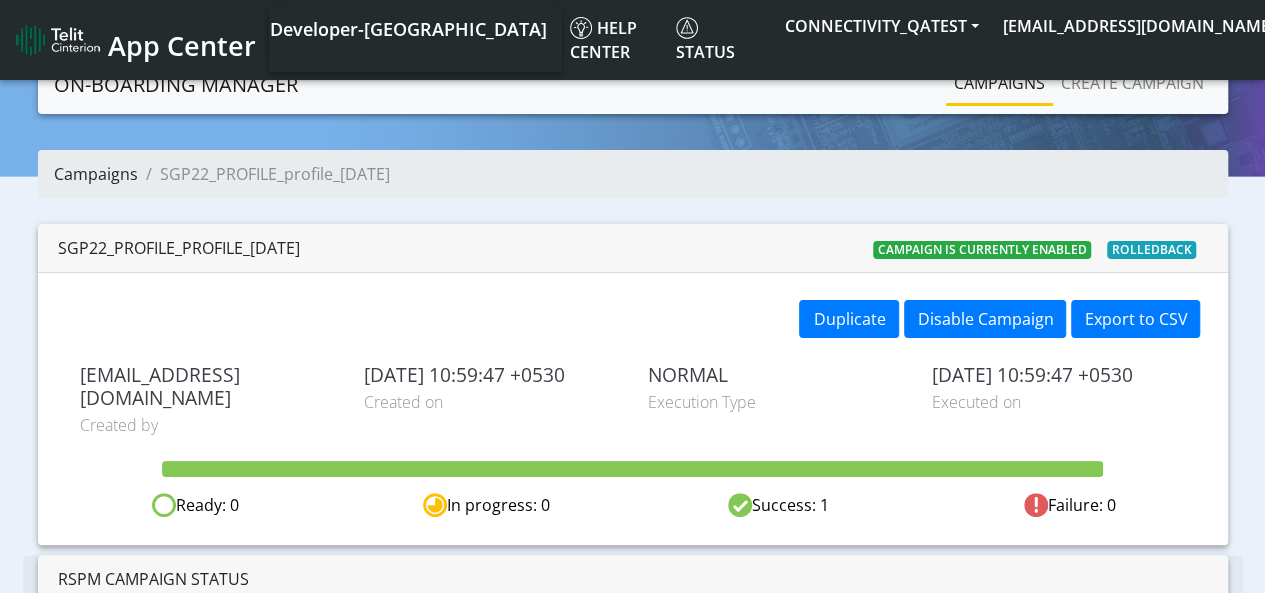 click on "Campaigns" 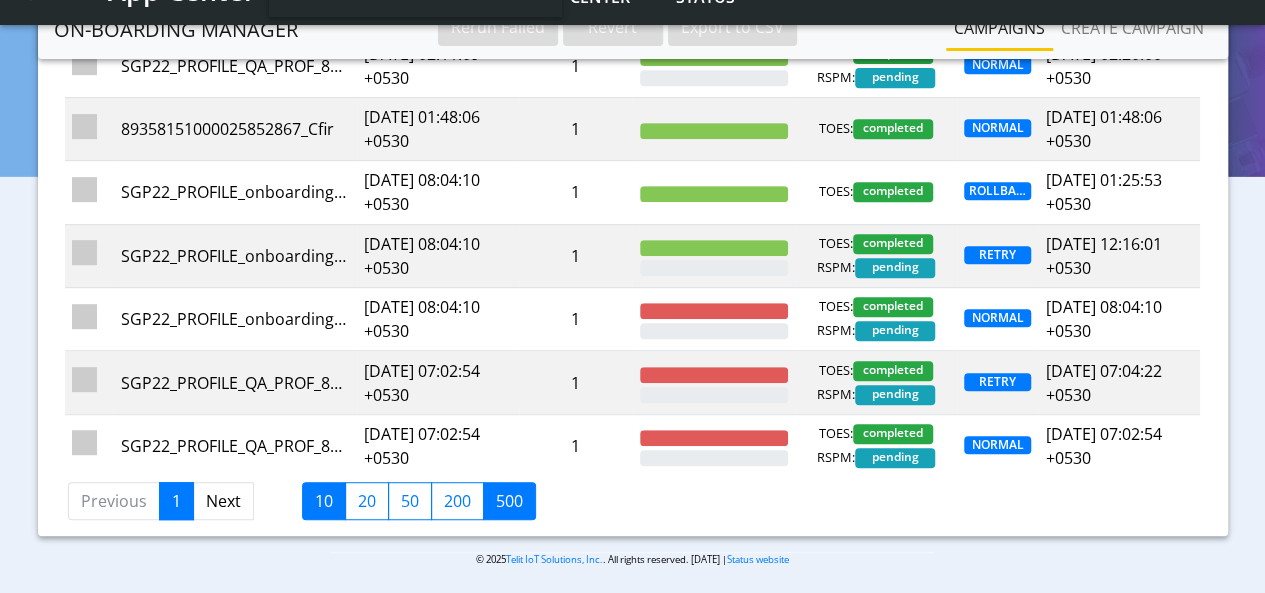 click on "500" 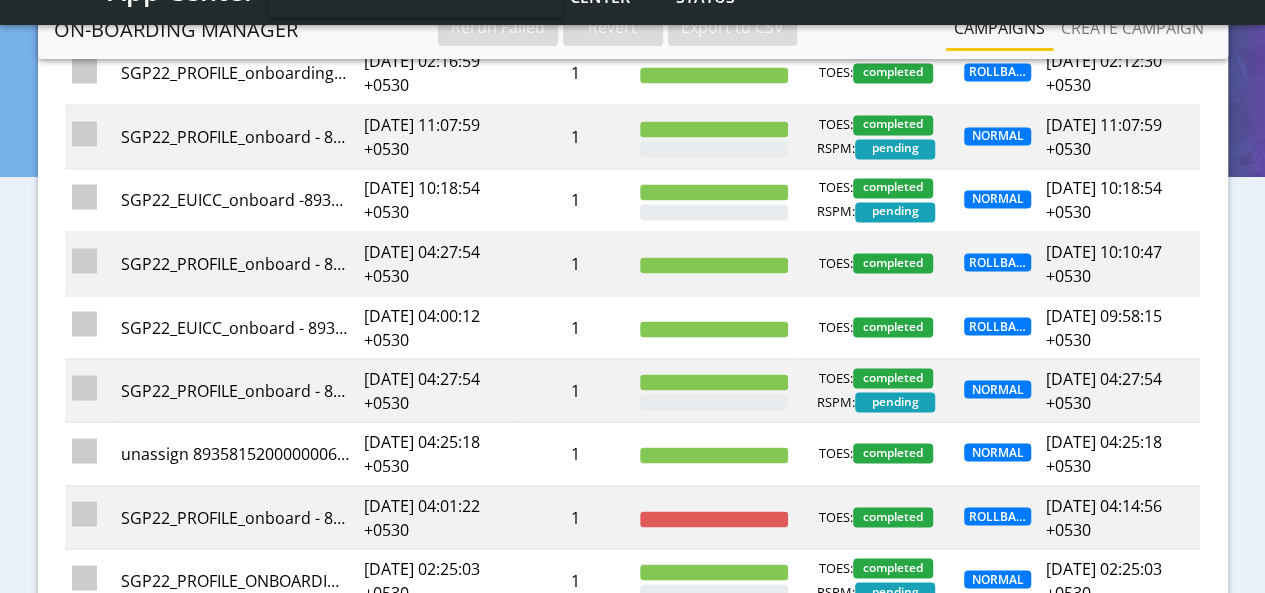 scroll, scrollTop: 1906, scrollLeft: 0, axis: vertical 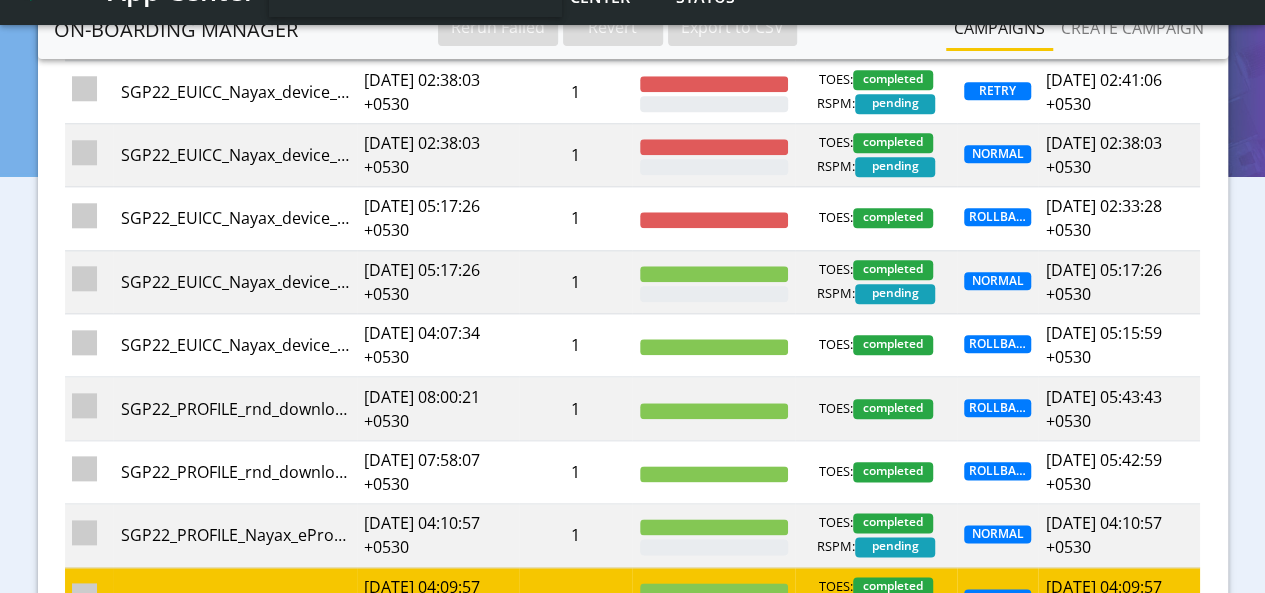 click on "1" at bounding box center [576, 598] 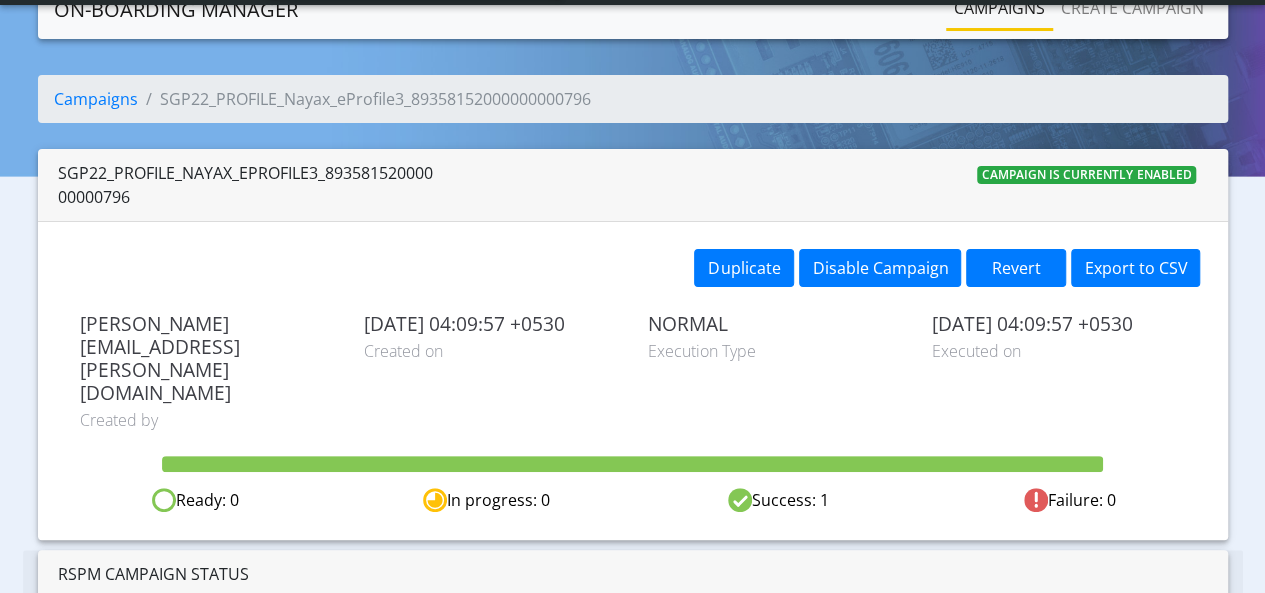 scroll, scrollTop: 0, scrollLeft: 0, axis: both 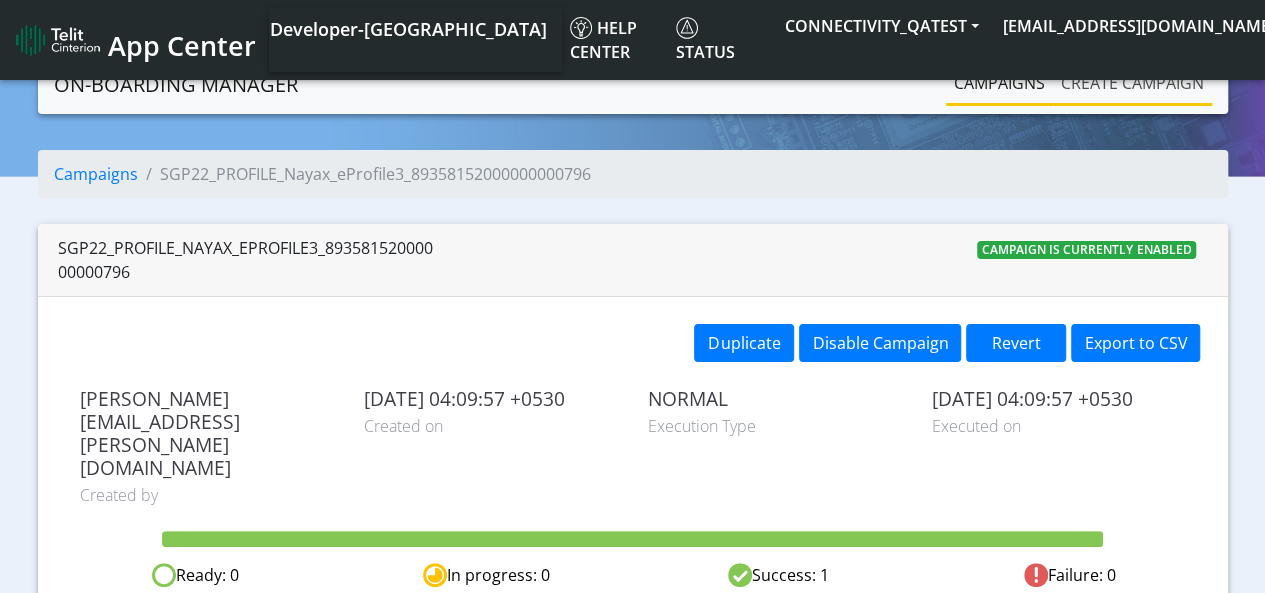 click on "Create campaign" 